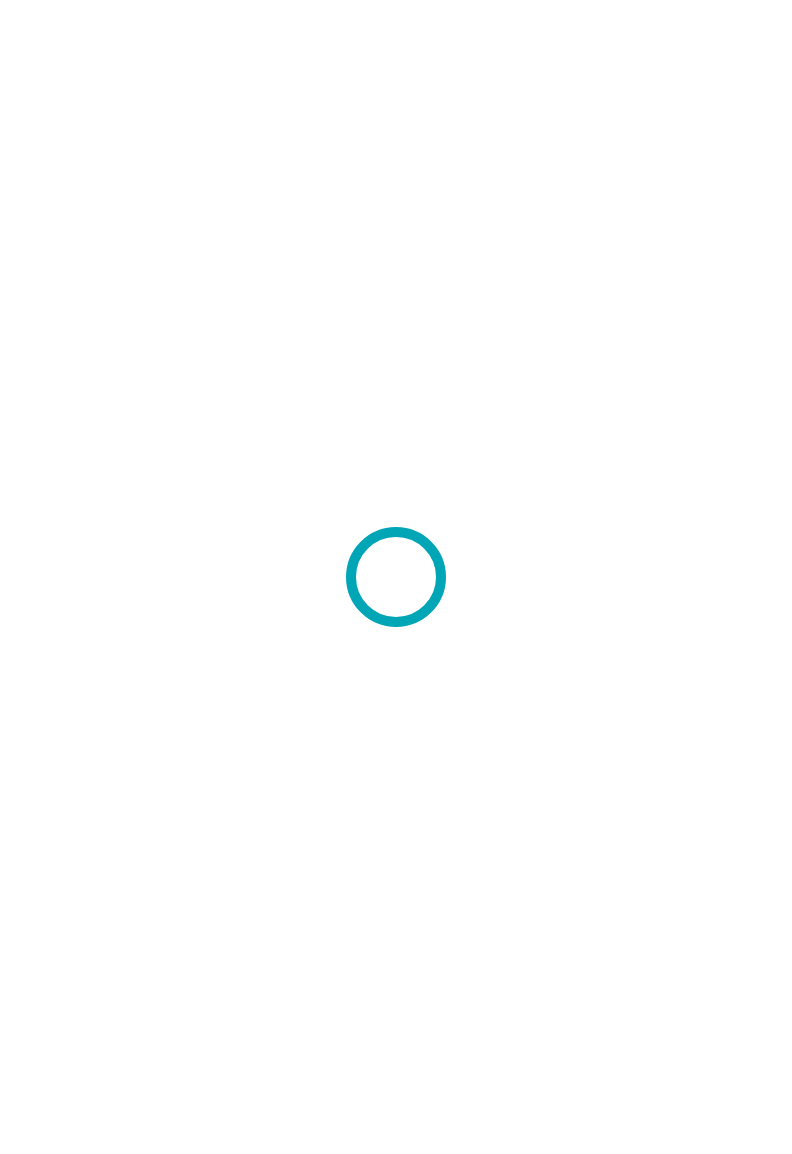 scroll, scrollTop: 0, scrollLeft: 0, axis: both 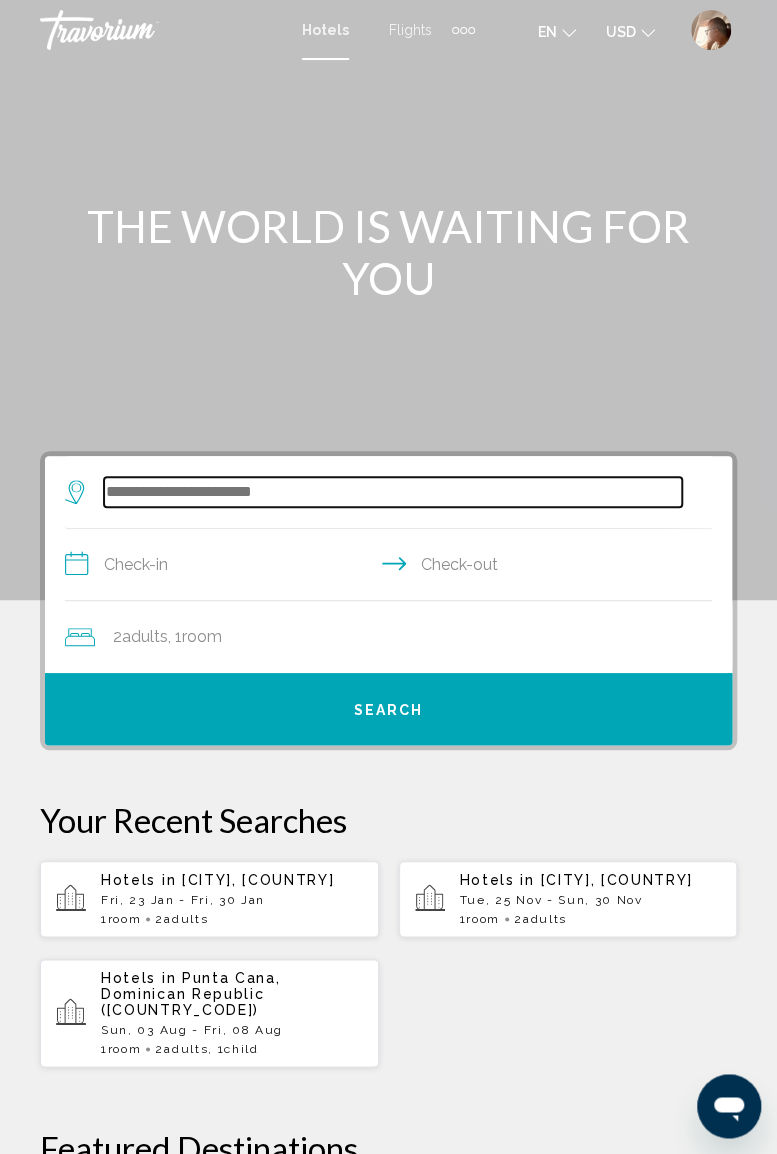 click at bounding box center [393, 492] 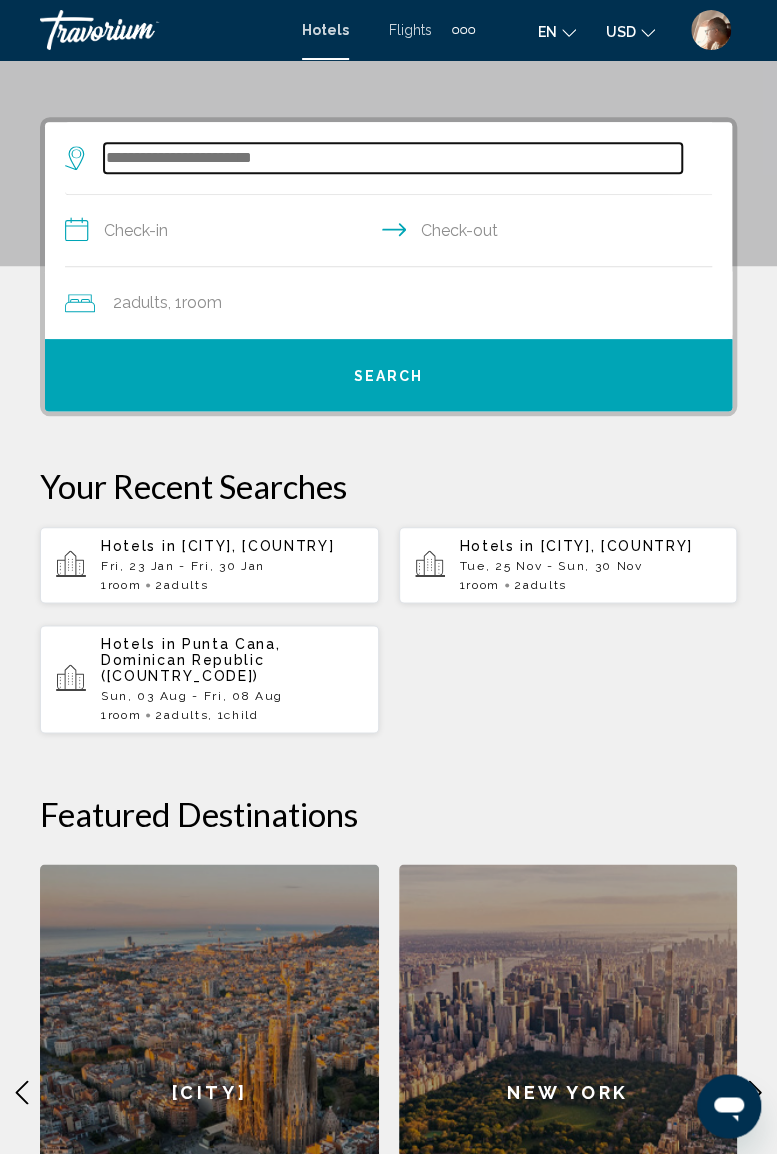 scroll, scrollTop: 386, scrollLeft: 0, axis: vertical 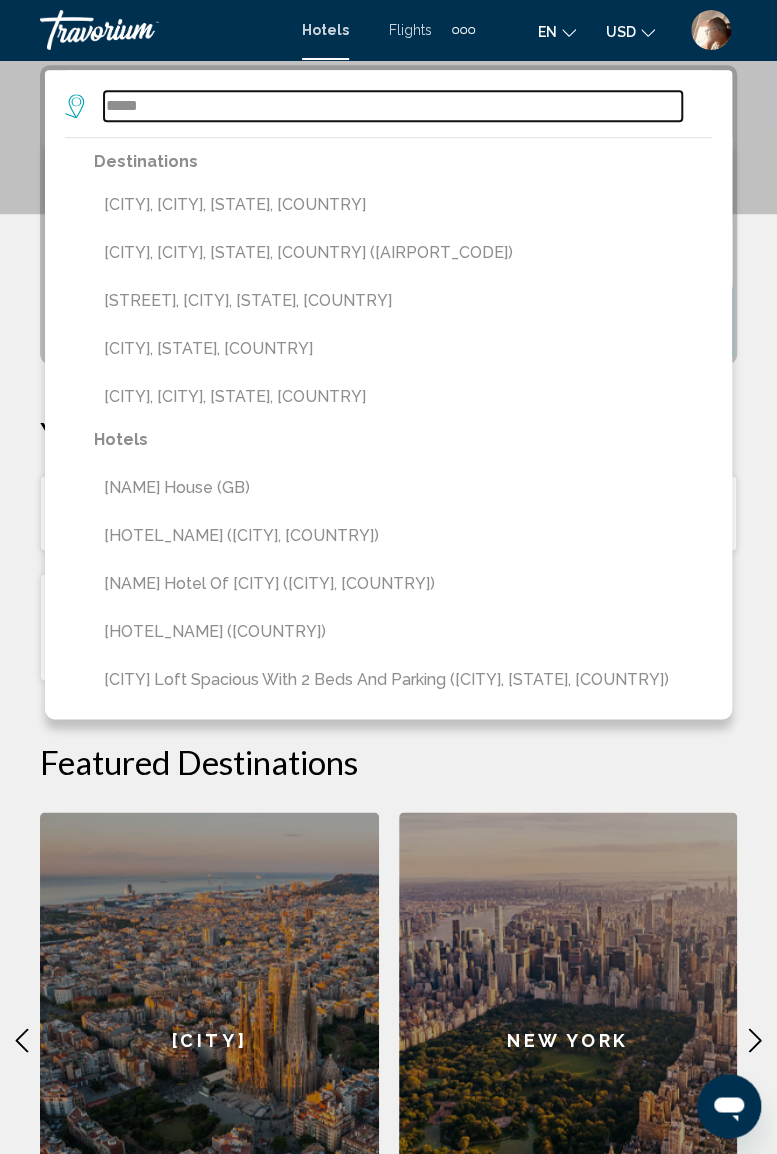 type on "*****" 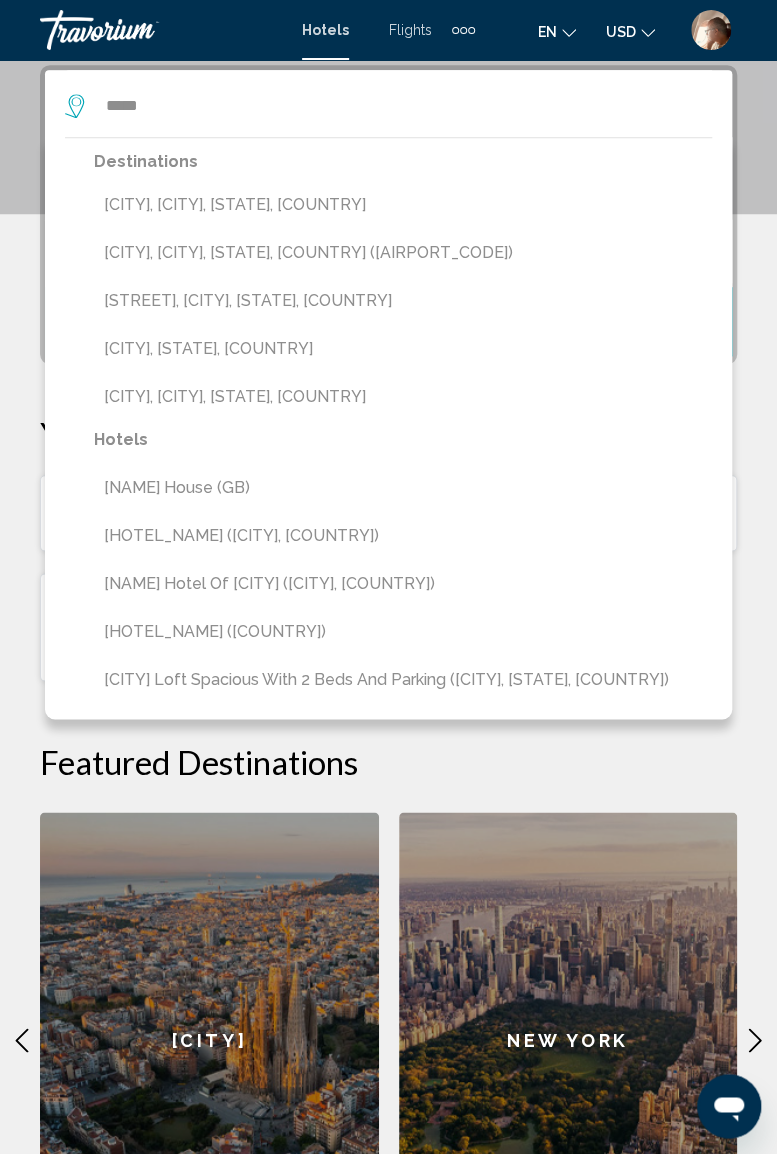 click on "[CITY], [CITY], [STATE], [COUNTRY] ([AIRPORT_CODE])" at bounding box center (403, 253) 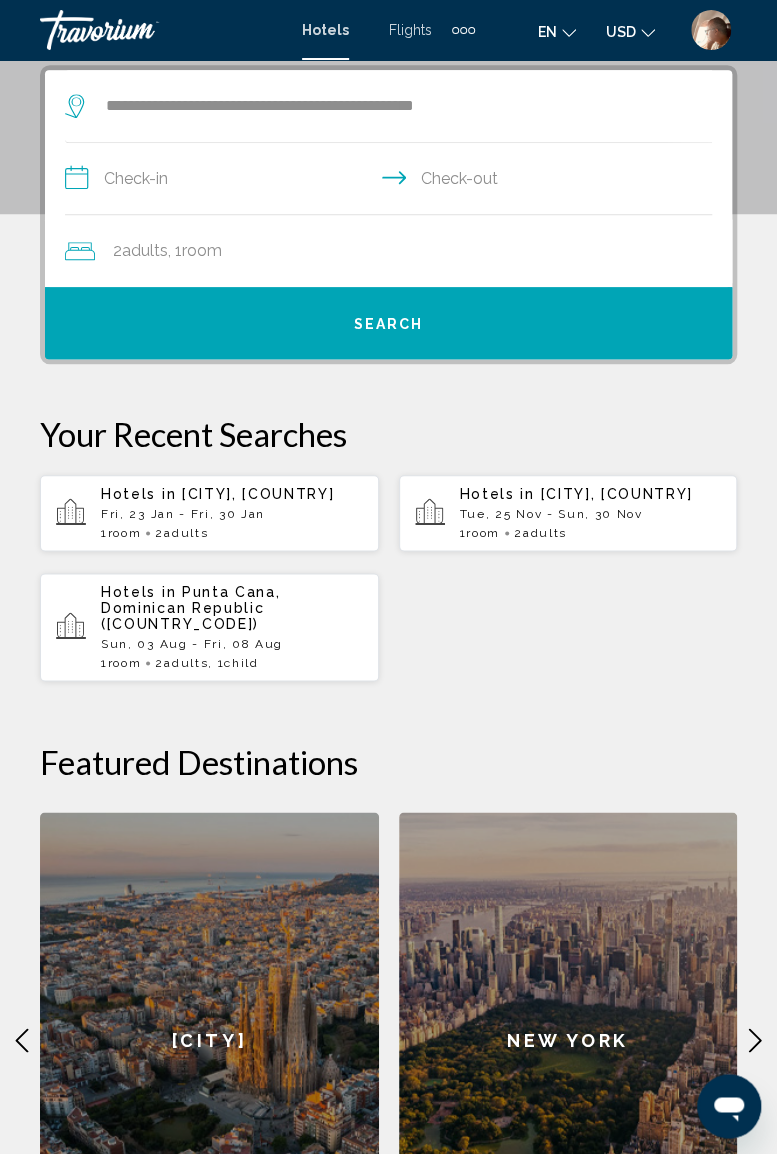 click on "**********" at bounding box center (392, 181) 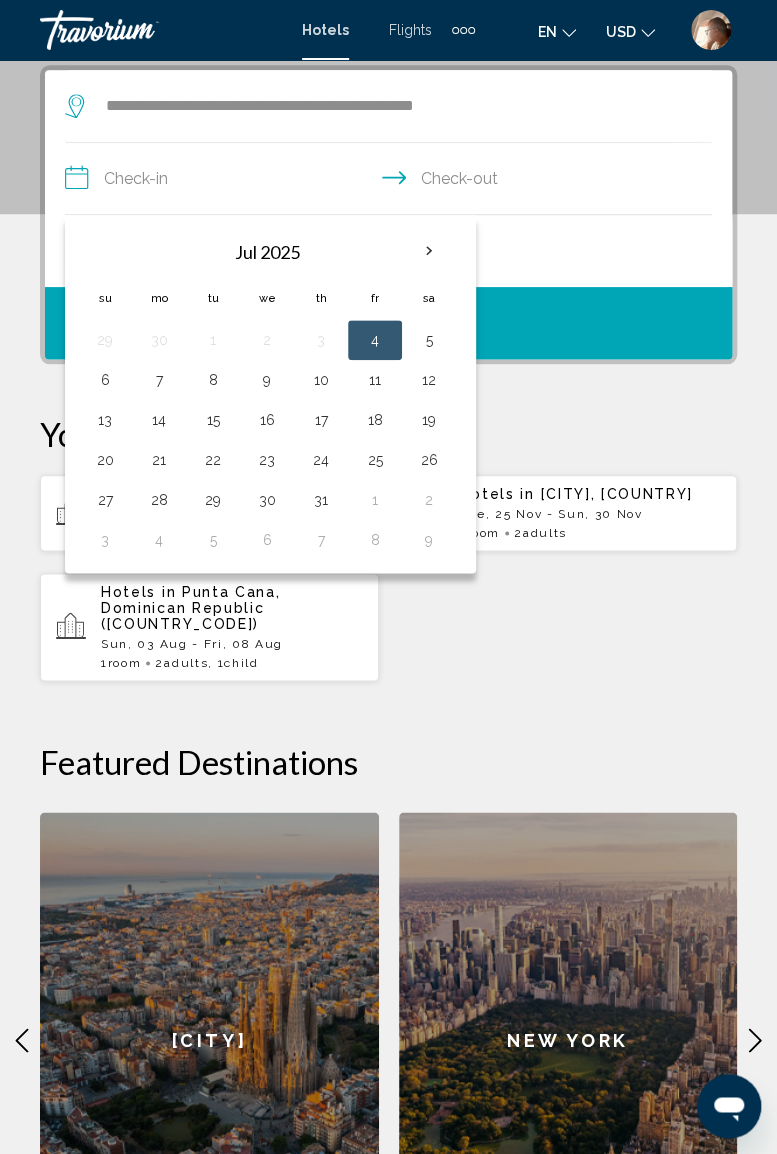 click on "6" at bounding box center (105, 380) 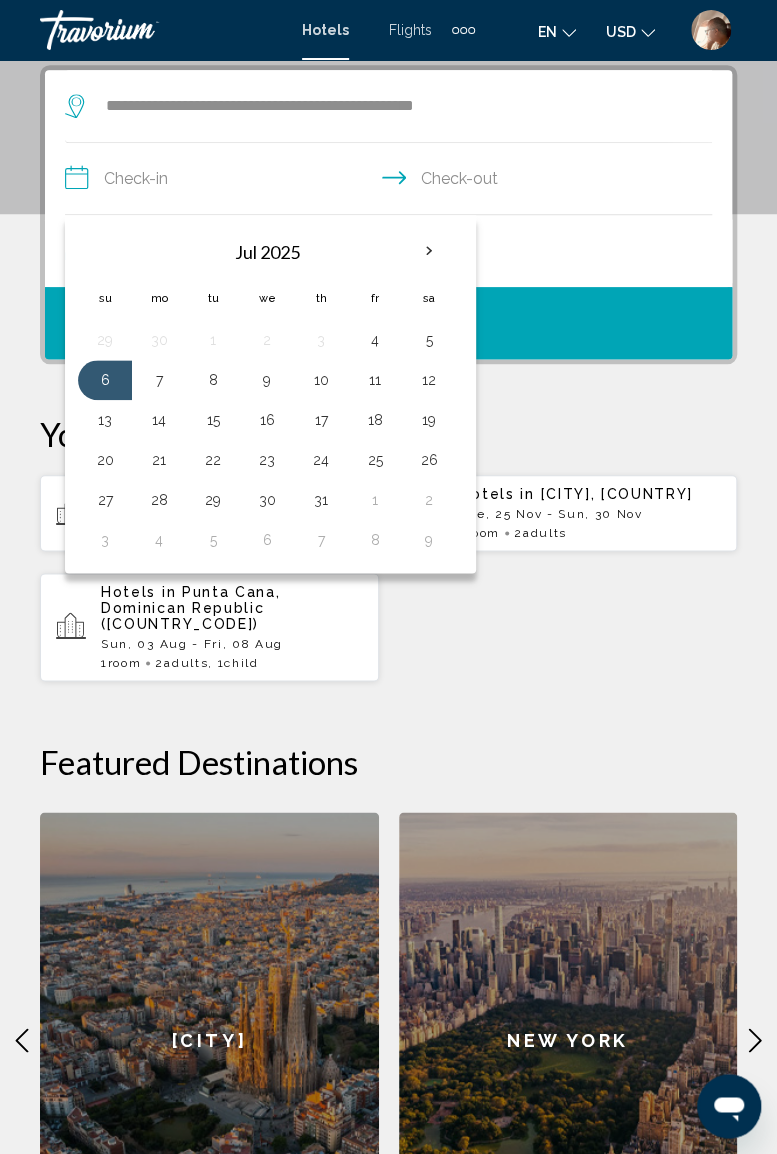 click on "4" at bounding box center (375, 340) 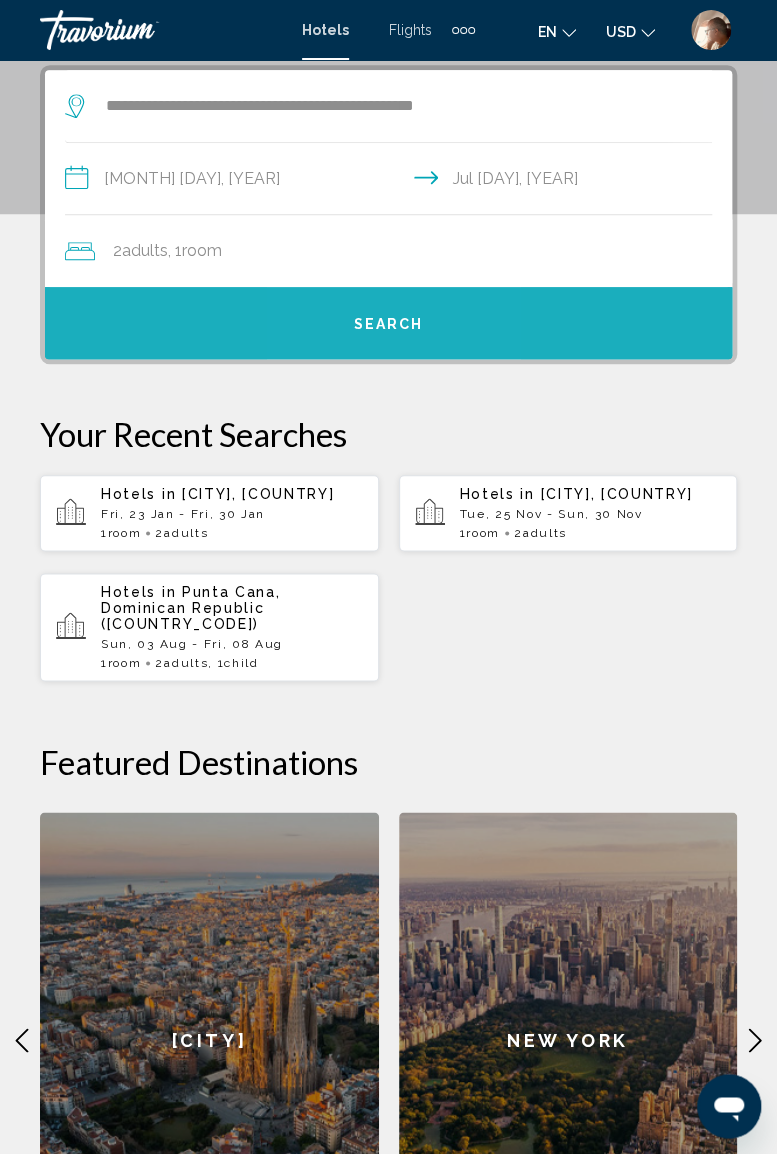 click on "Search" at bounding box center [389, 324] 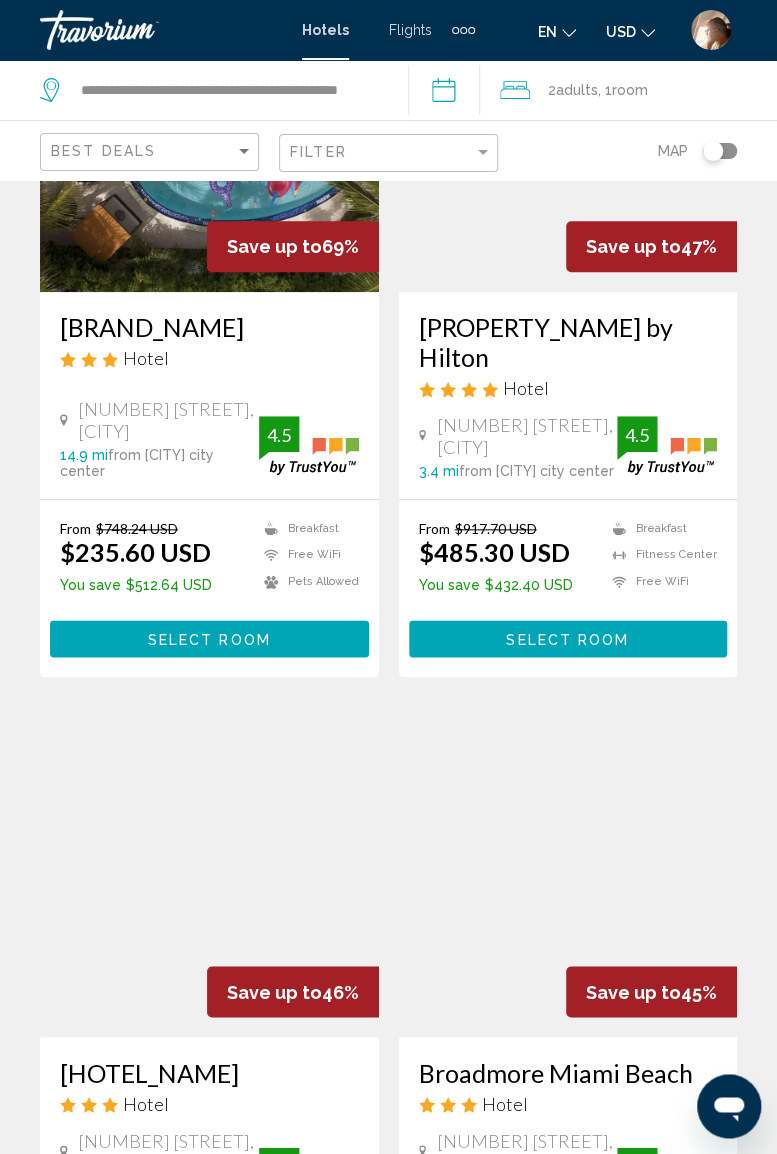 scroll, scrollTop: 280, scrollLeft: 0, axis: vertical 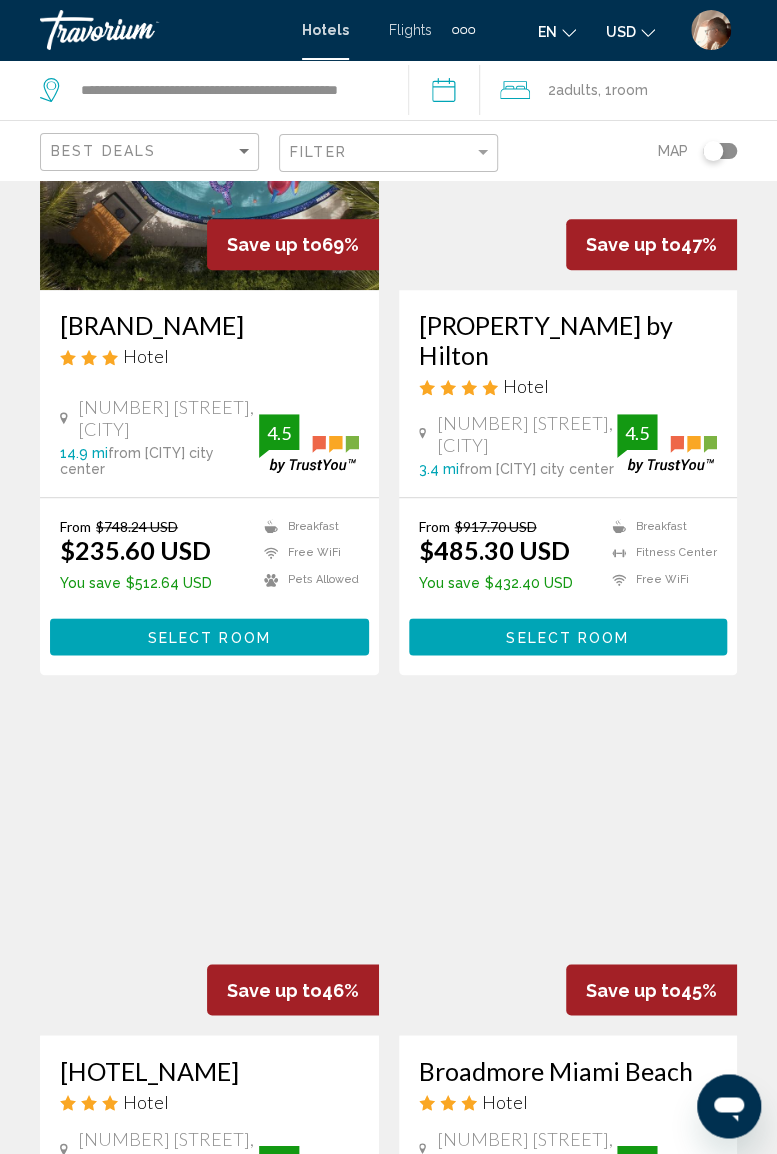 click on "Select Room" at bounding box center [567, 637] 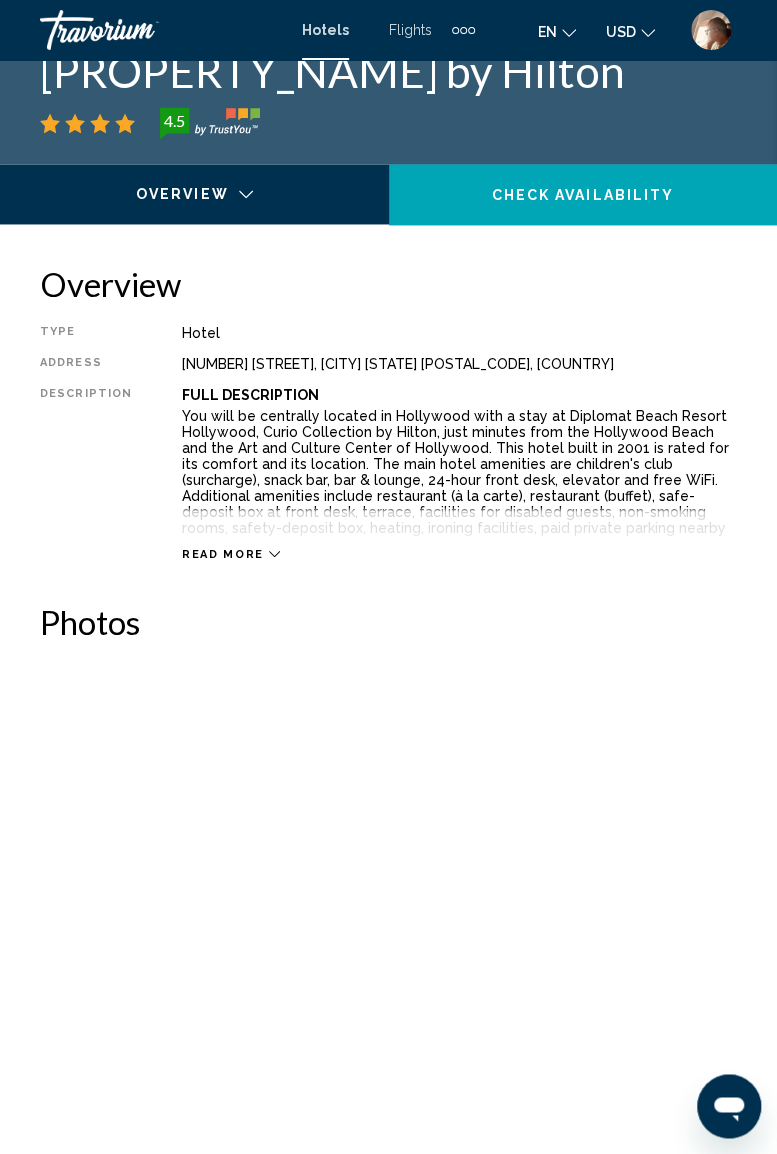 scroll, scrollTop: 849, scrollLeft: 0, axis: vertical 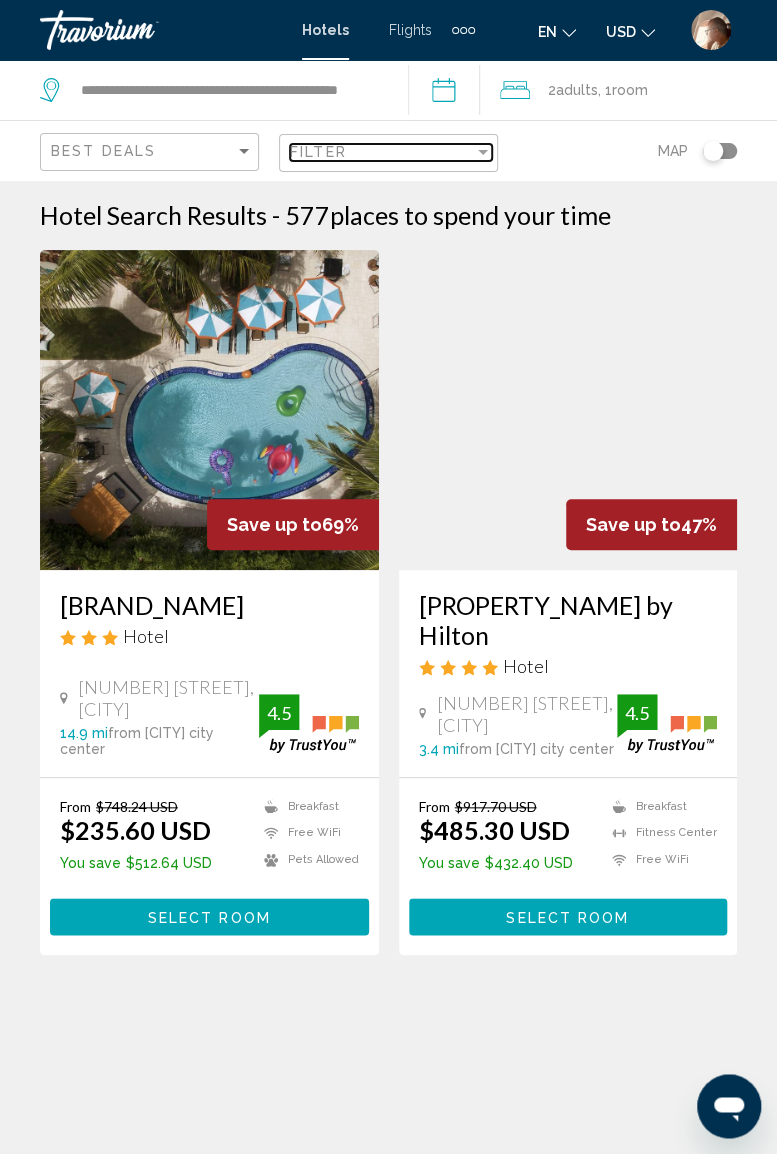 click at bounding box center (483, 152) 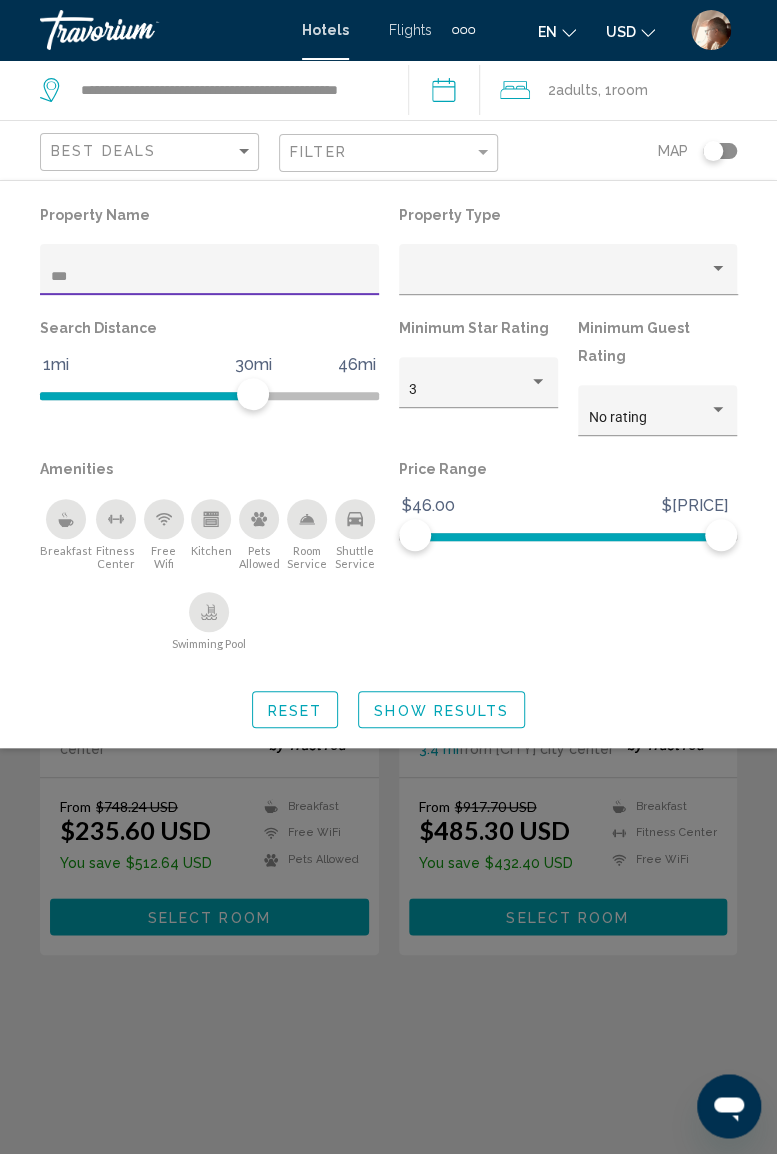 type on "****" 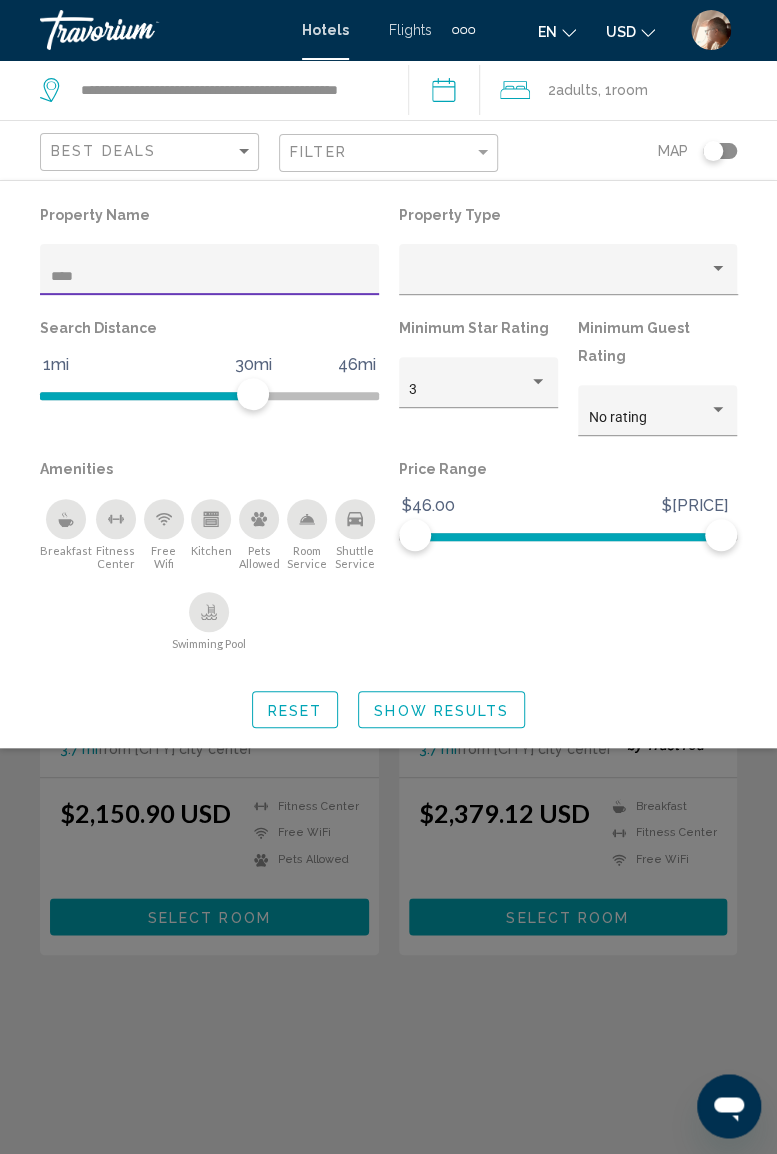 click at bounding box center (388, 727) 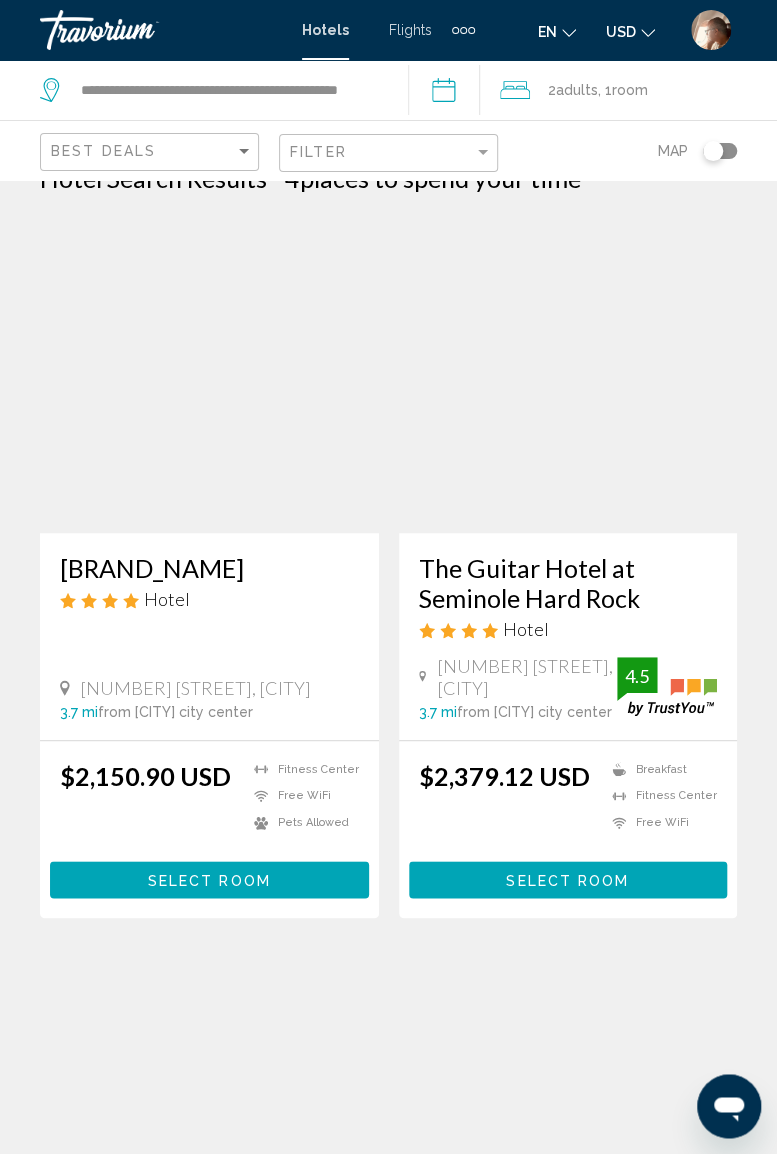 scroll, scrollTop: 0, scrollLeft: 0, axis: both 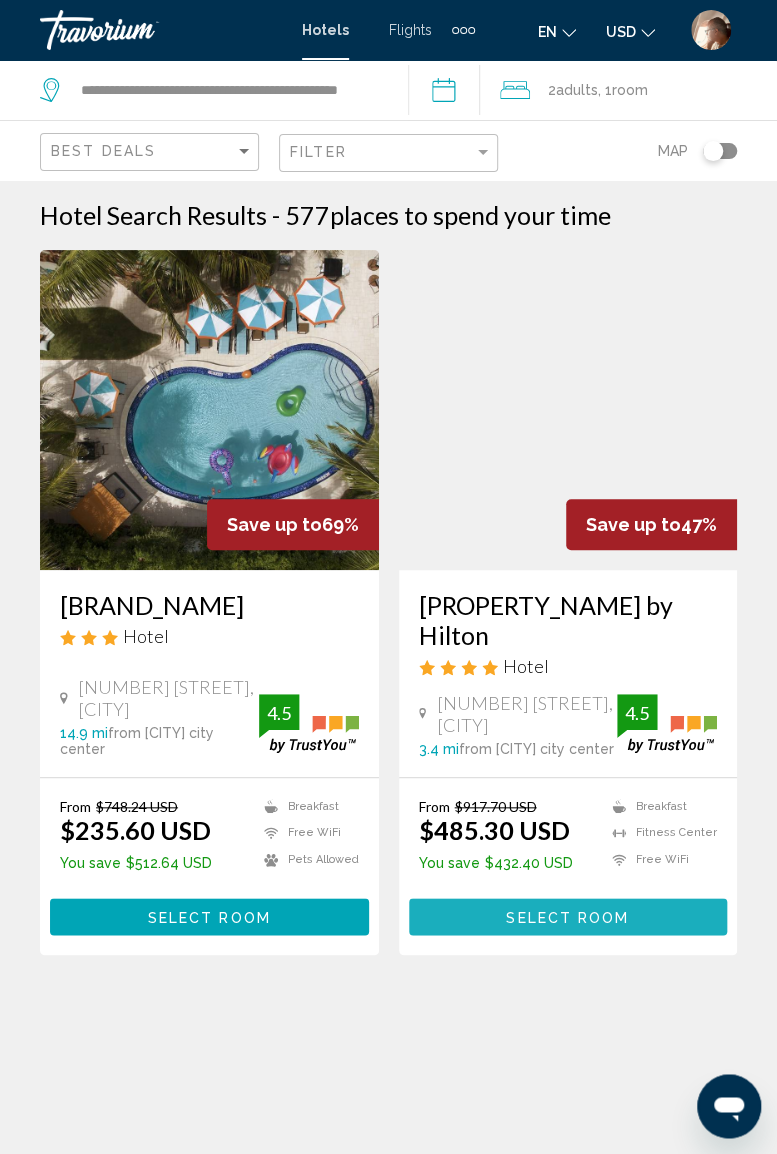 click on "Select Room" at bounding box center [567, 917] 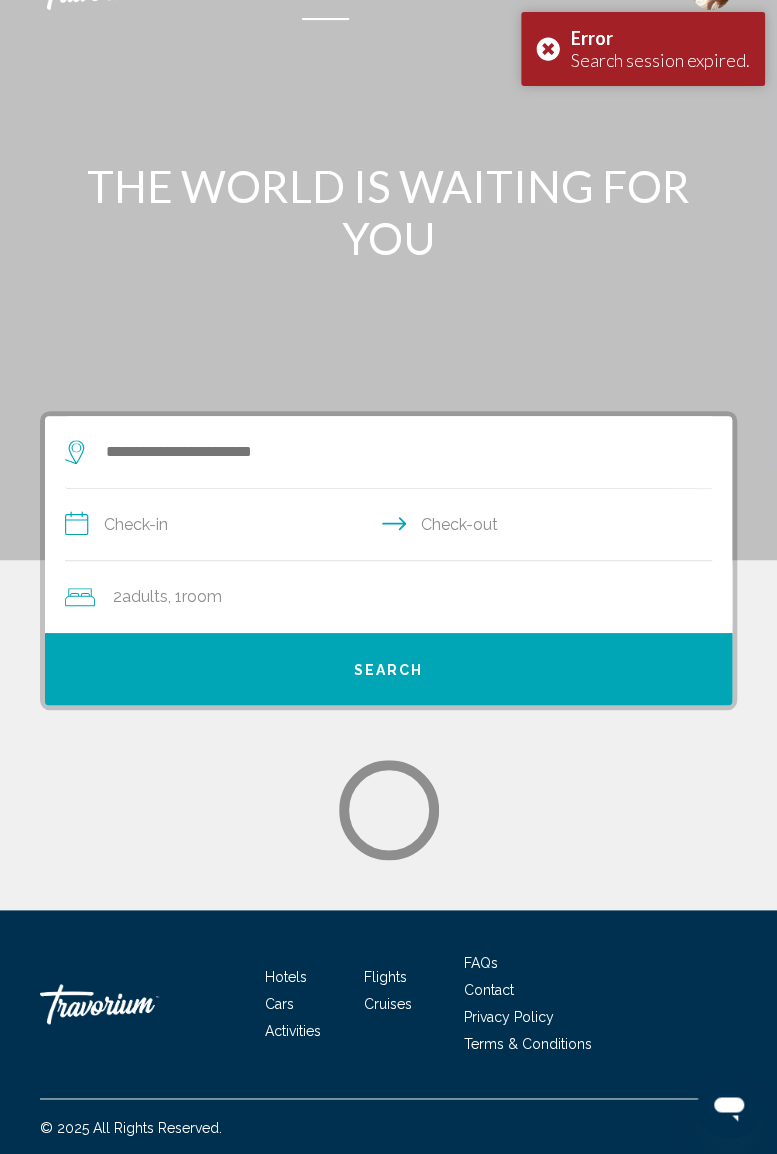 scroll, scrollTop: 0, scrollLeft: 0, axis: both 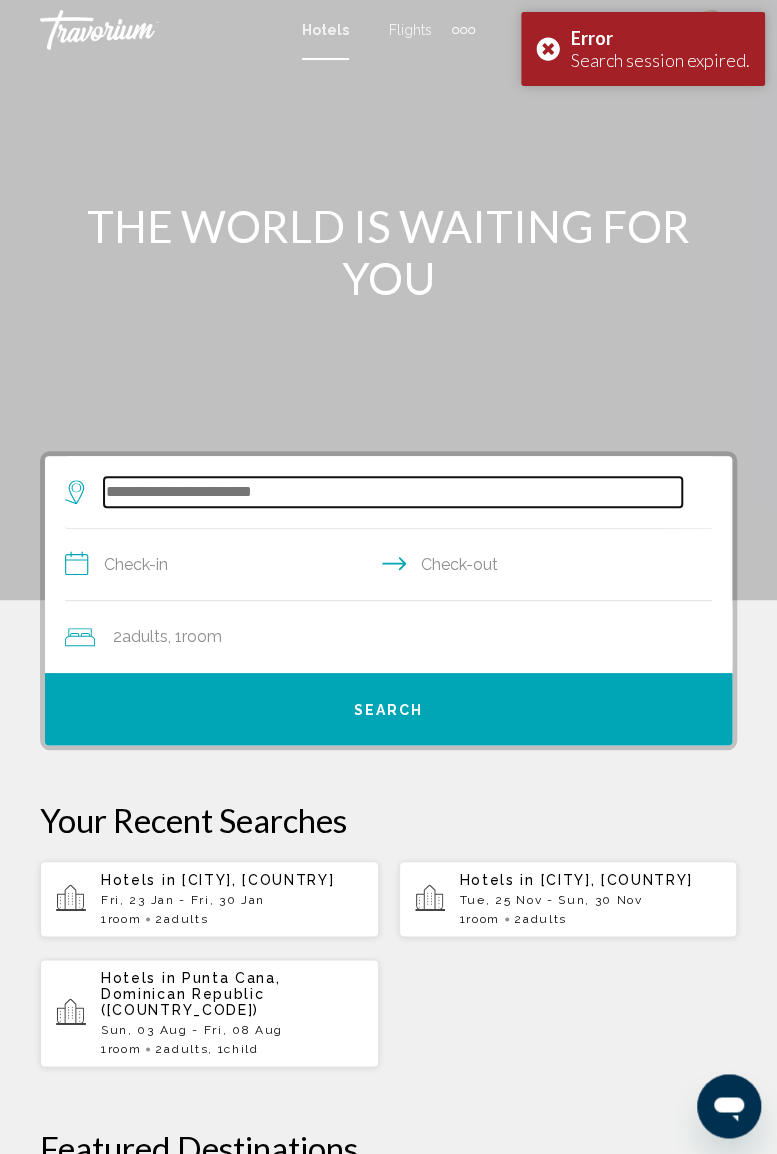 click at bounding box center [393, 492] 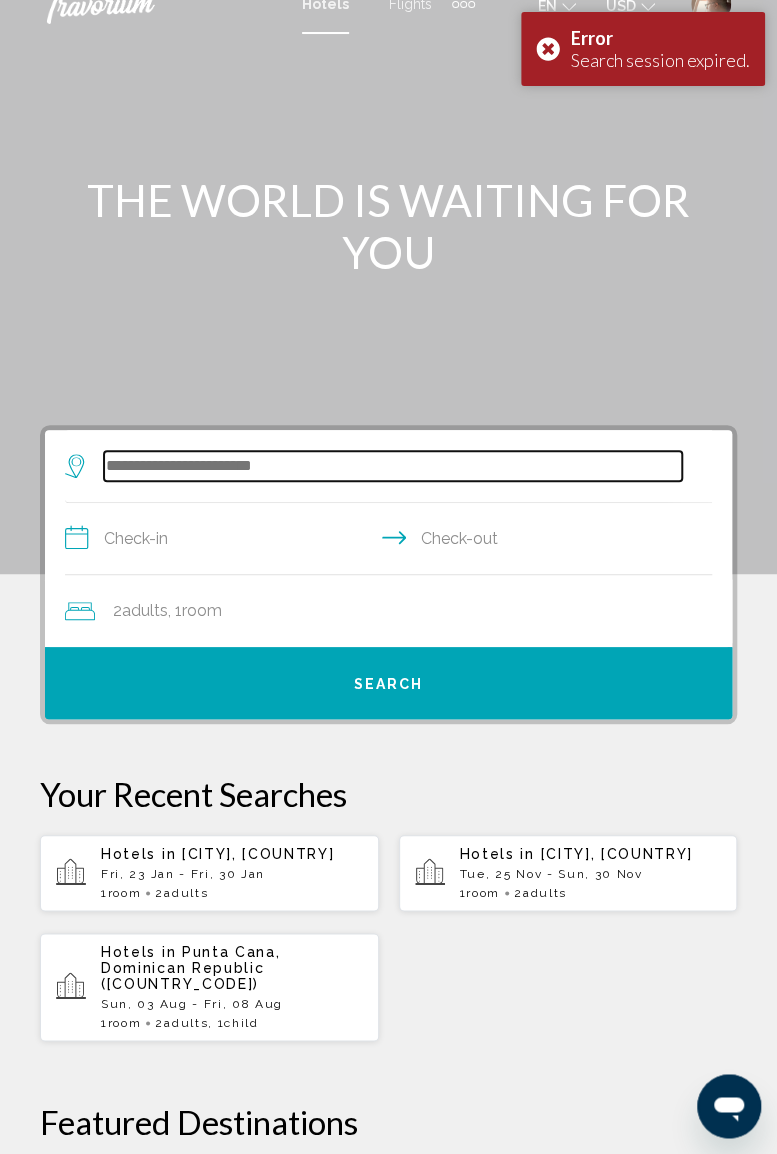 scroll, scrollTop: 20, scrollLeft: 0, axis: vertical 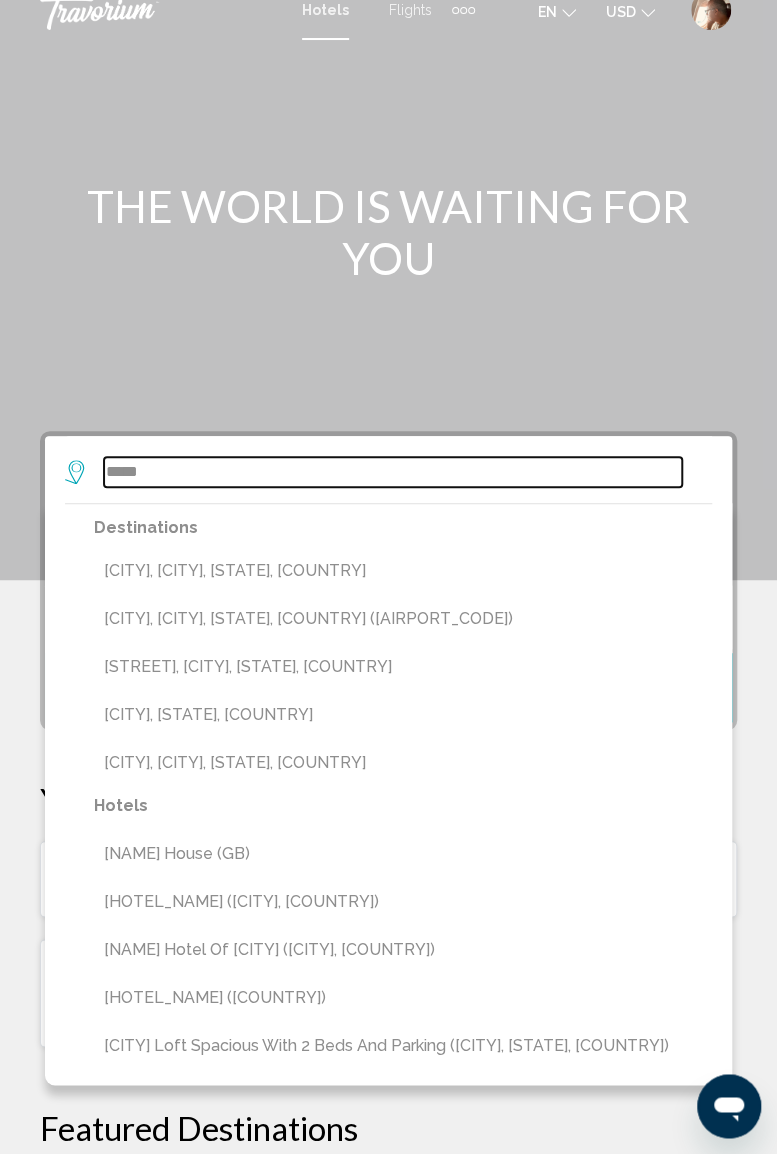 type on "*****" 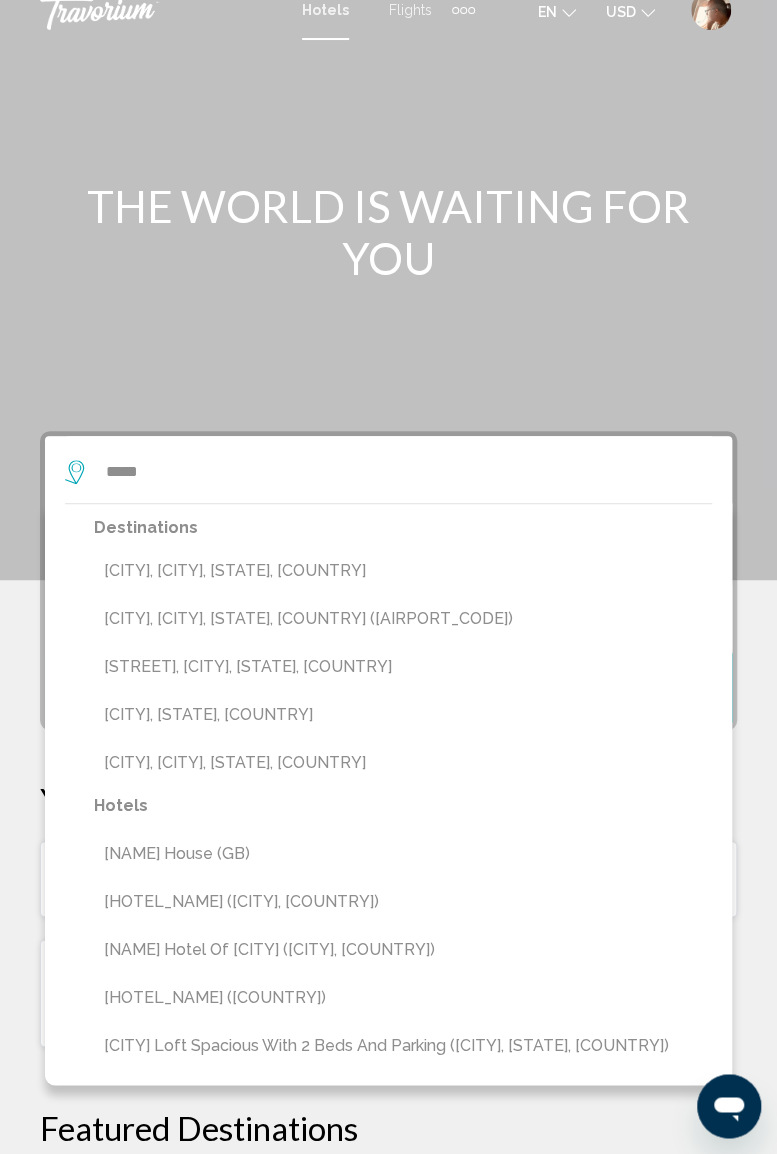 click on "[CITY], [CITY], [STATE], [COUNTRY] ([AIRPORT_CODE])" at bounding box center (403, 619) 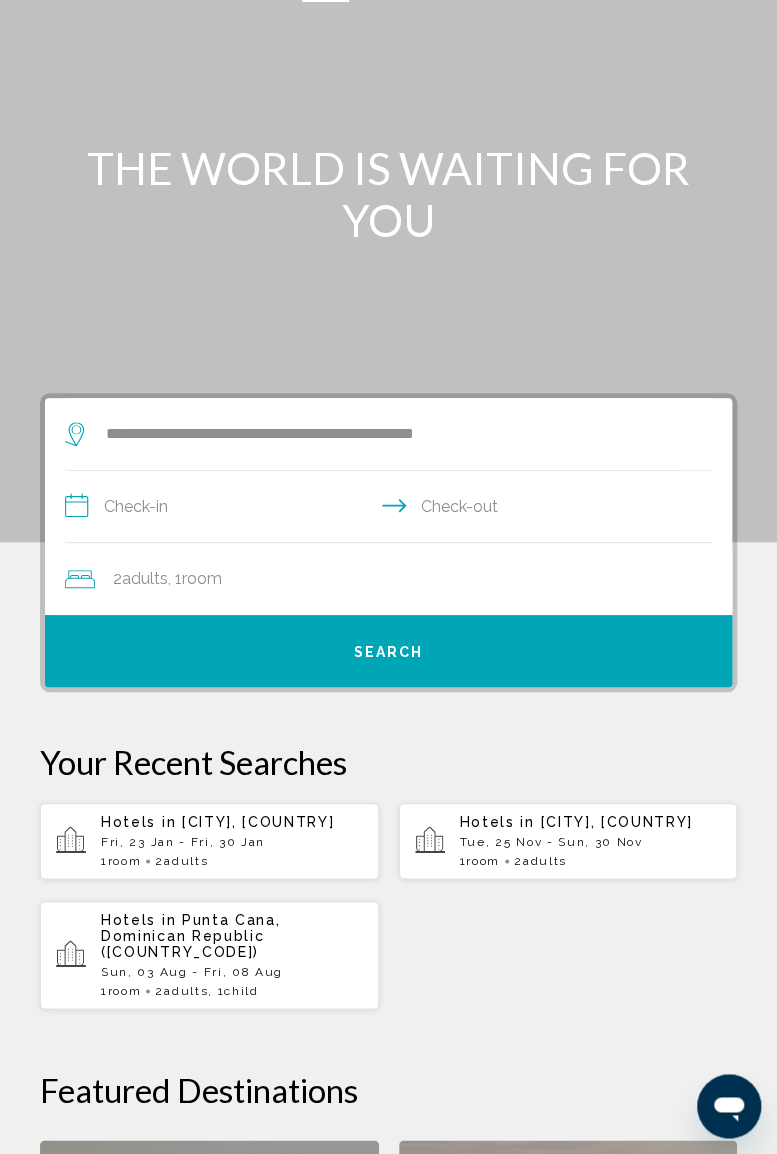 click on "**********" at bounding box center (392, 509) 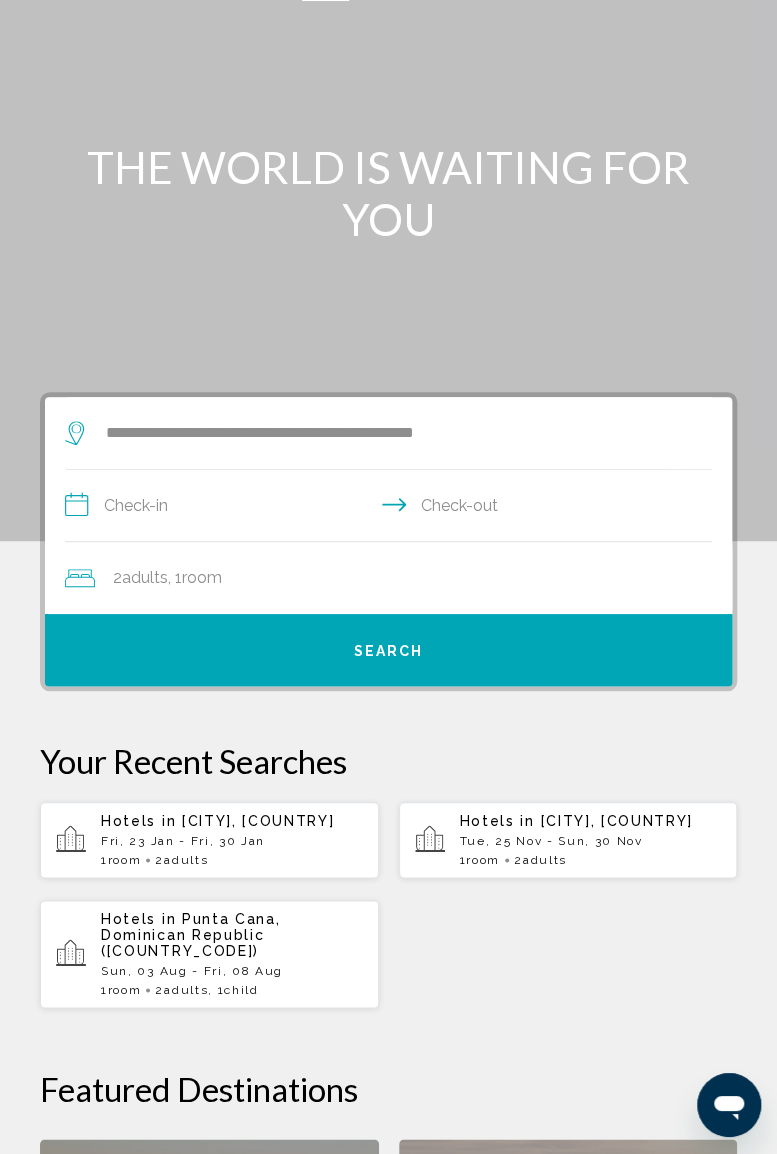 scroll, scrollTop: 58, scrollLeft: 0, axis: vertical 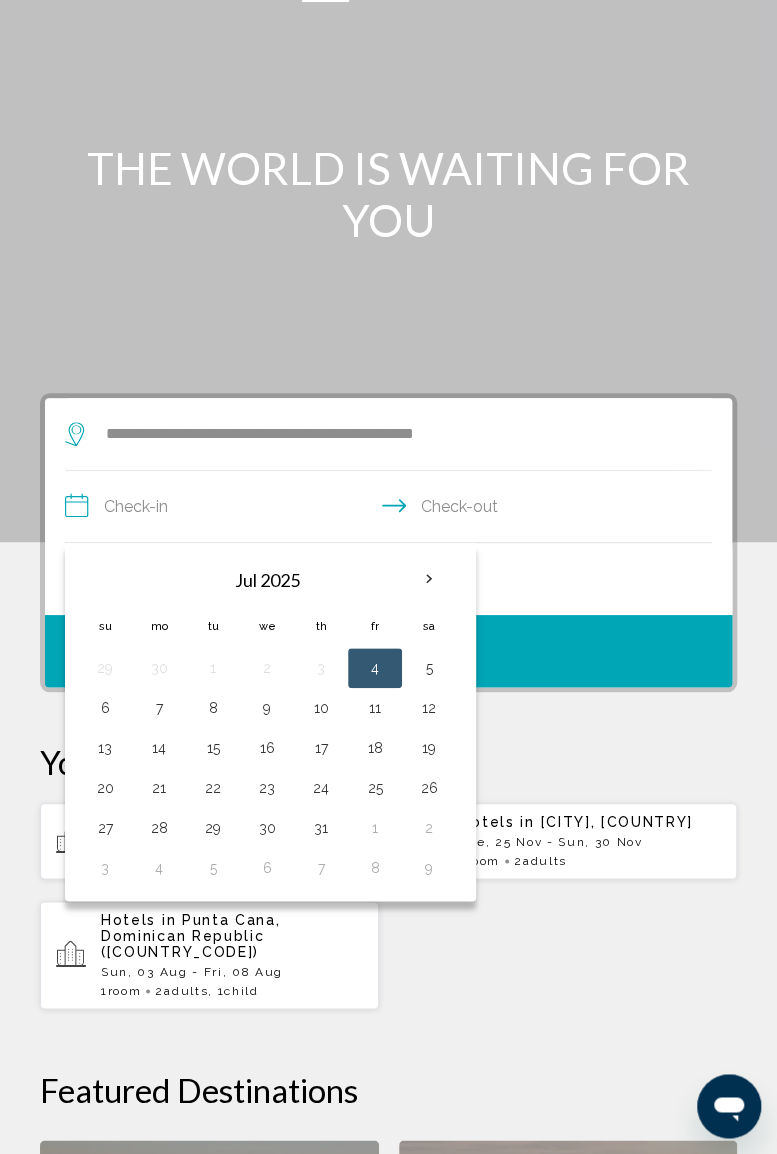 click on "4" at bounding box center (375, 668) 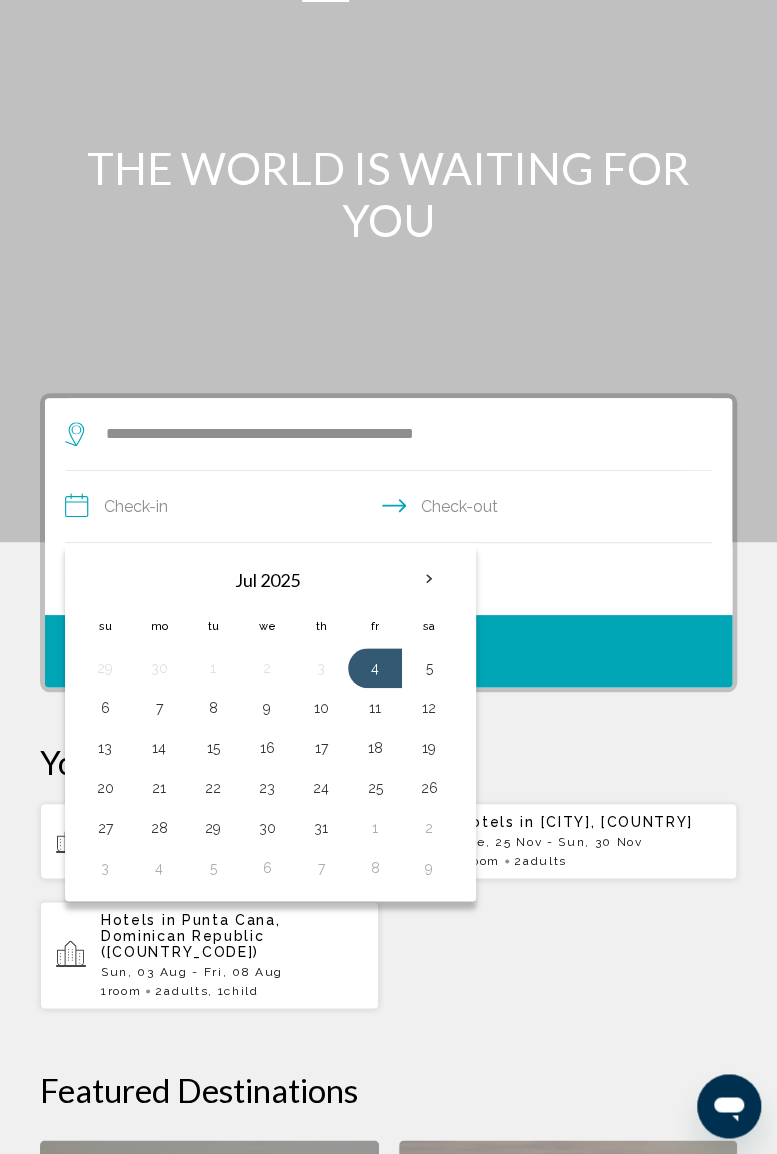 click on "6" at bounding box center (105, 708) 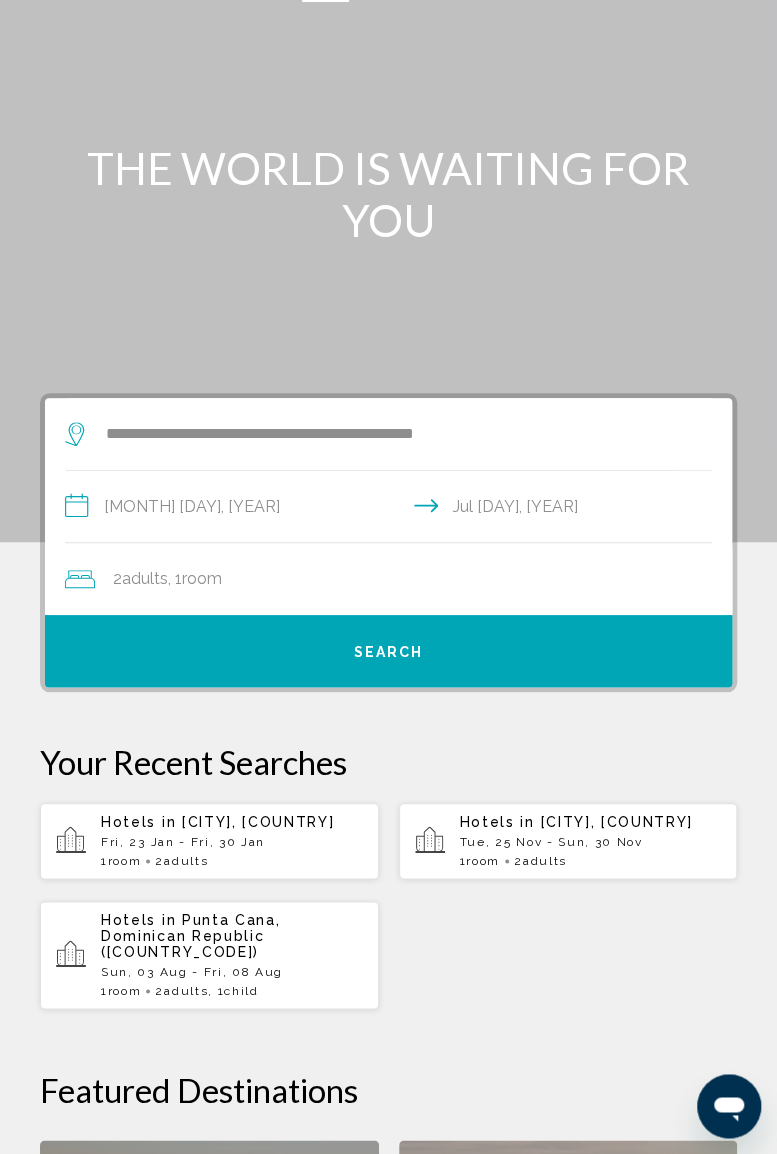 click on "Search" at bounding box center [388, 651] 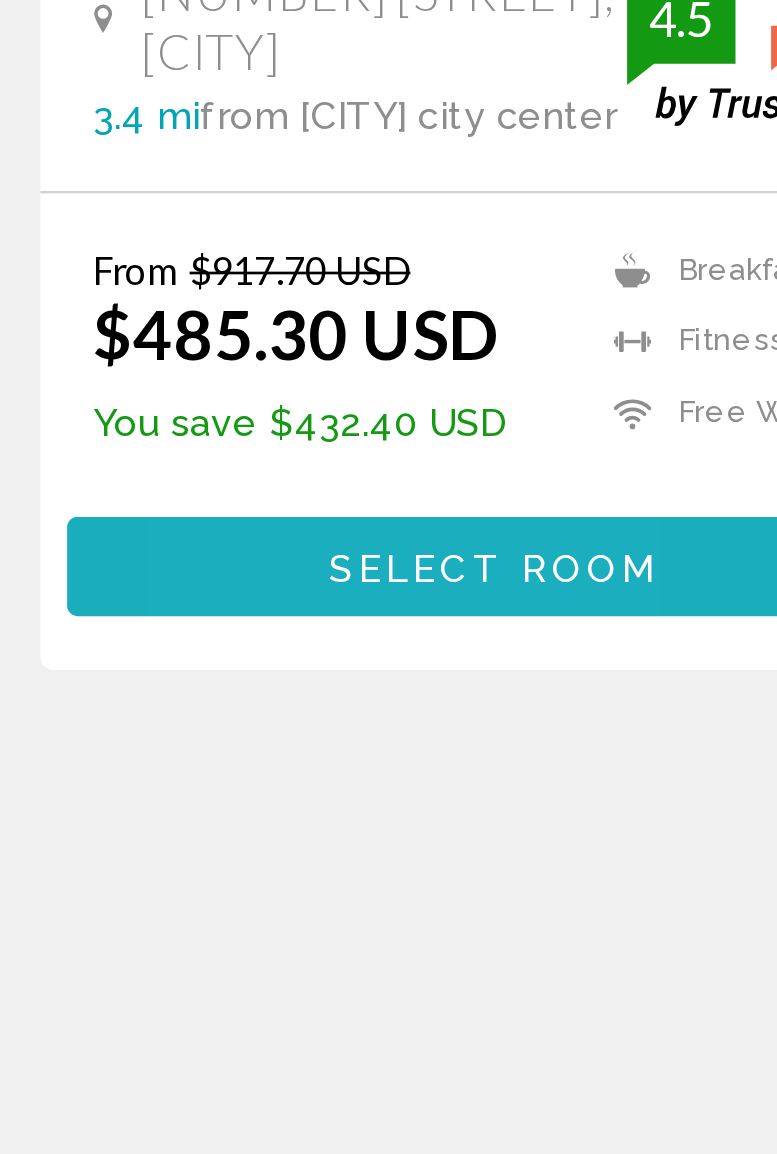 scroll, scrollTop: 54, scrollLeft: 0, axis: vertical 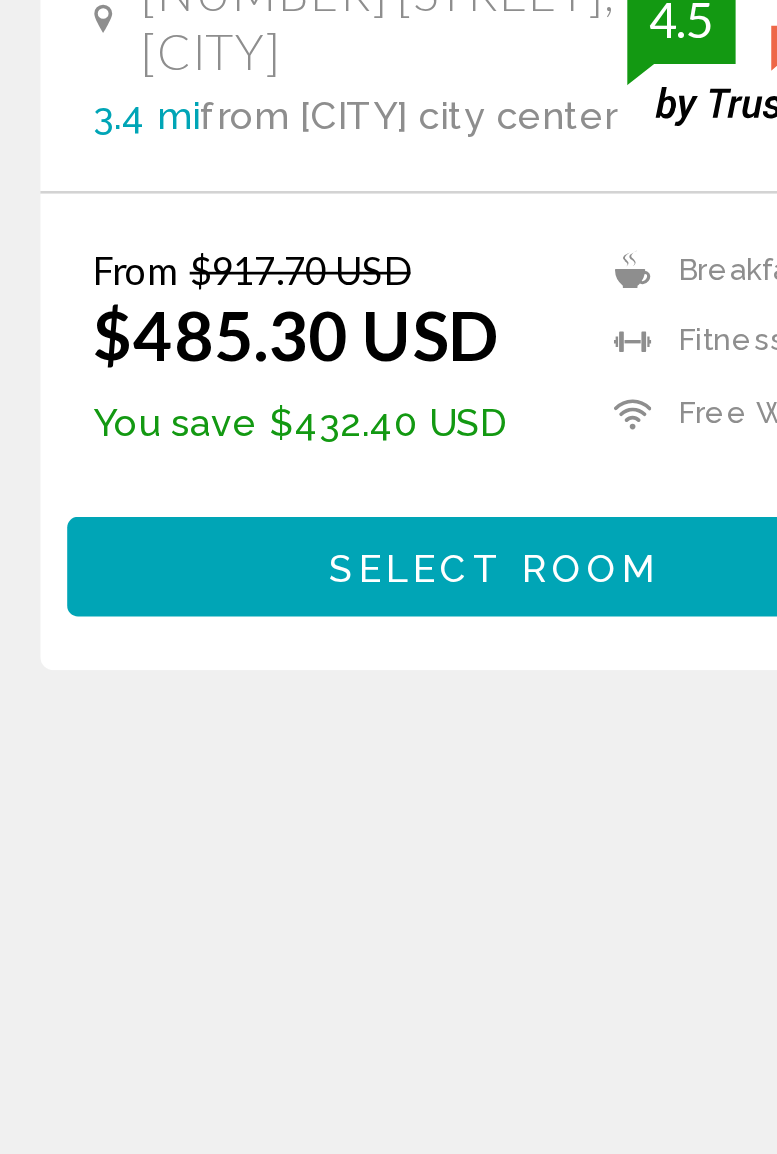 click on "Select Room" at bounding box center (567, 863) 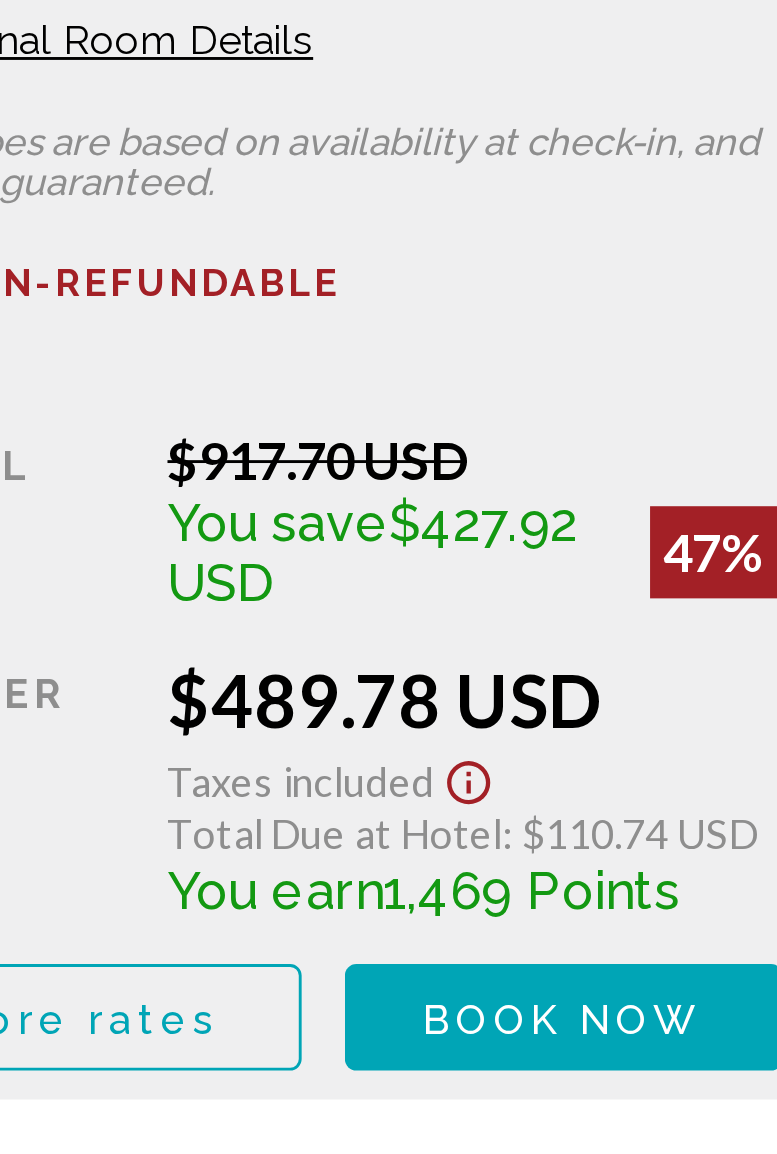 scroll, scrollTop: 3228, scrollLeft: 0, axis: vertical 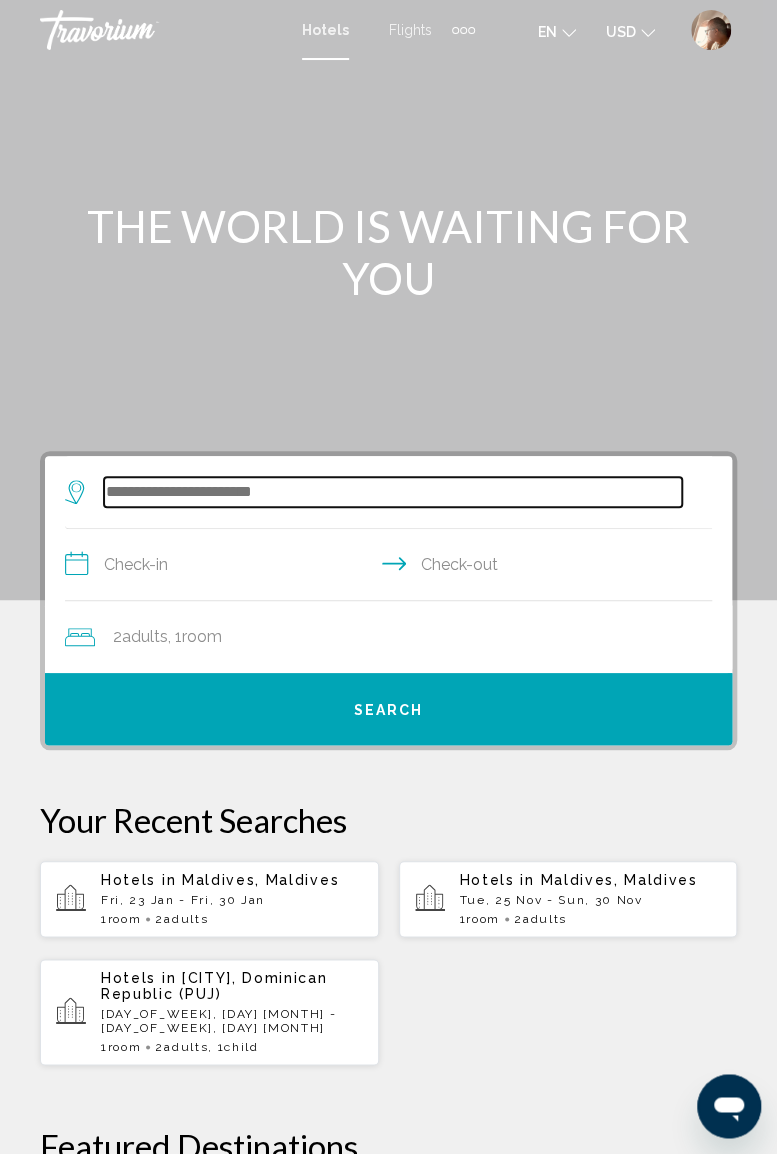 click at bounding box center [393, 492] 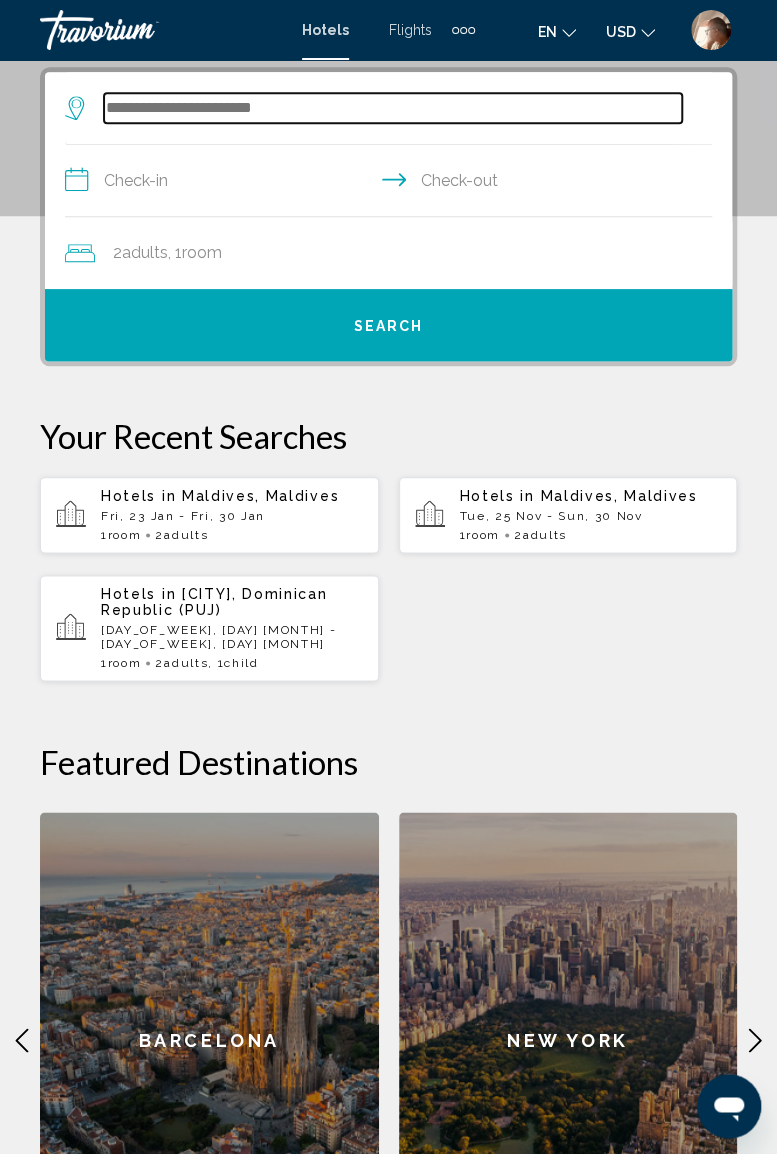 scroll, scrollTop: 386, scrollLeft: 0, axis: vertical 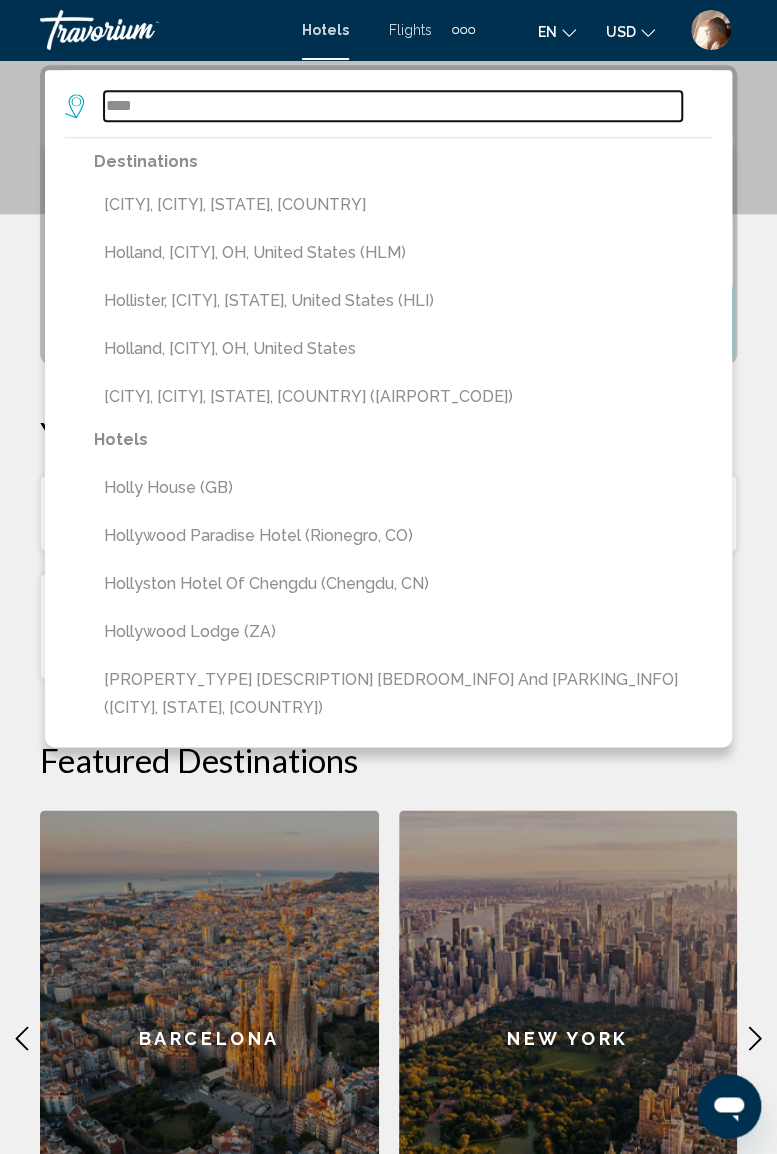 type on "****" 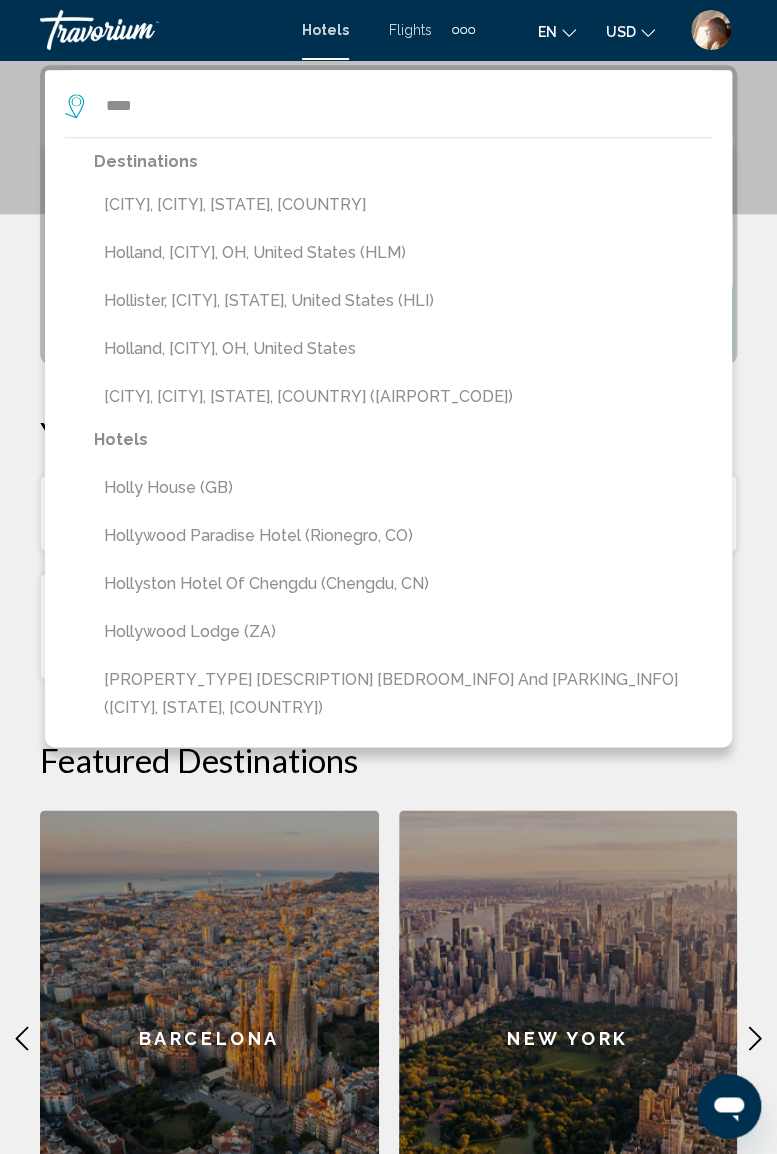click on "[CITY], [CITY], [STATE], [COUNTRY] ([AIRPORT_CODE])" at bounding box center [403, 397] 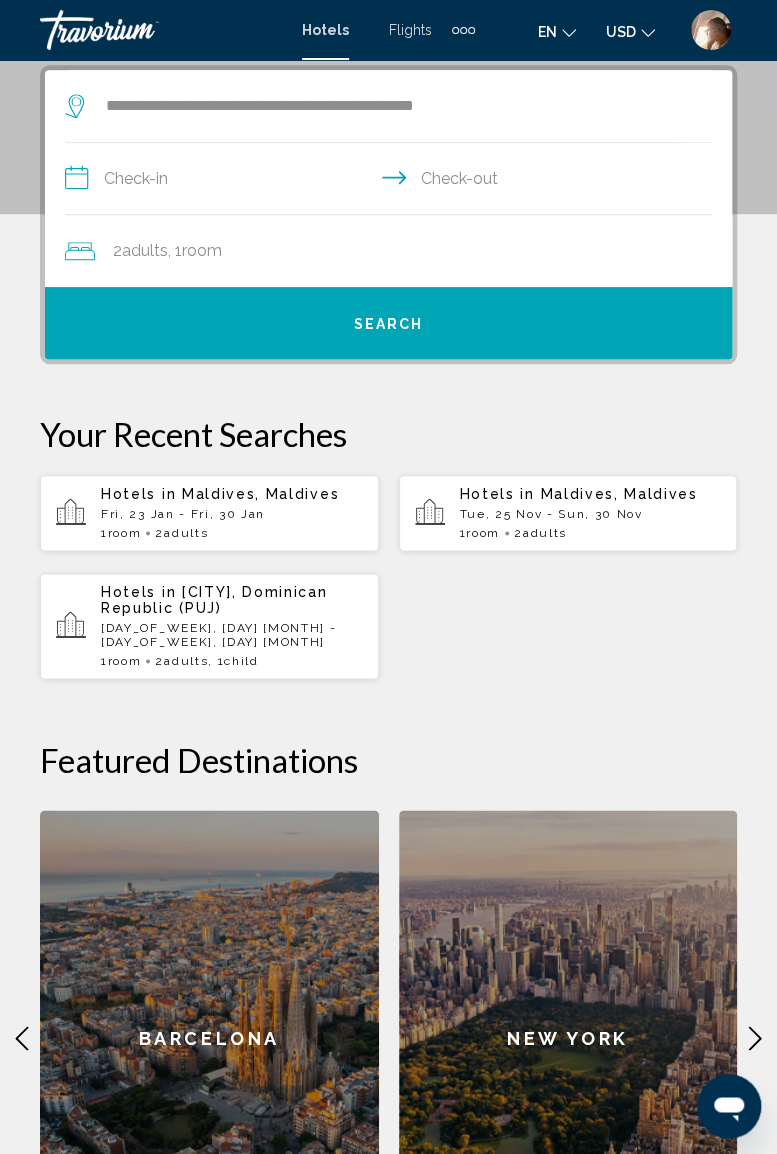 click on "**********" at bounding box center [392, 181] 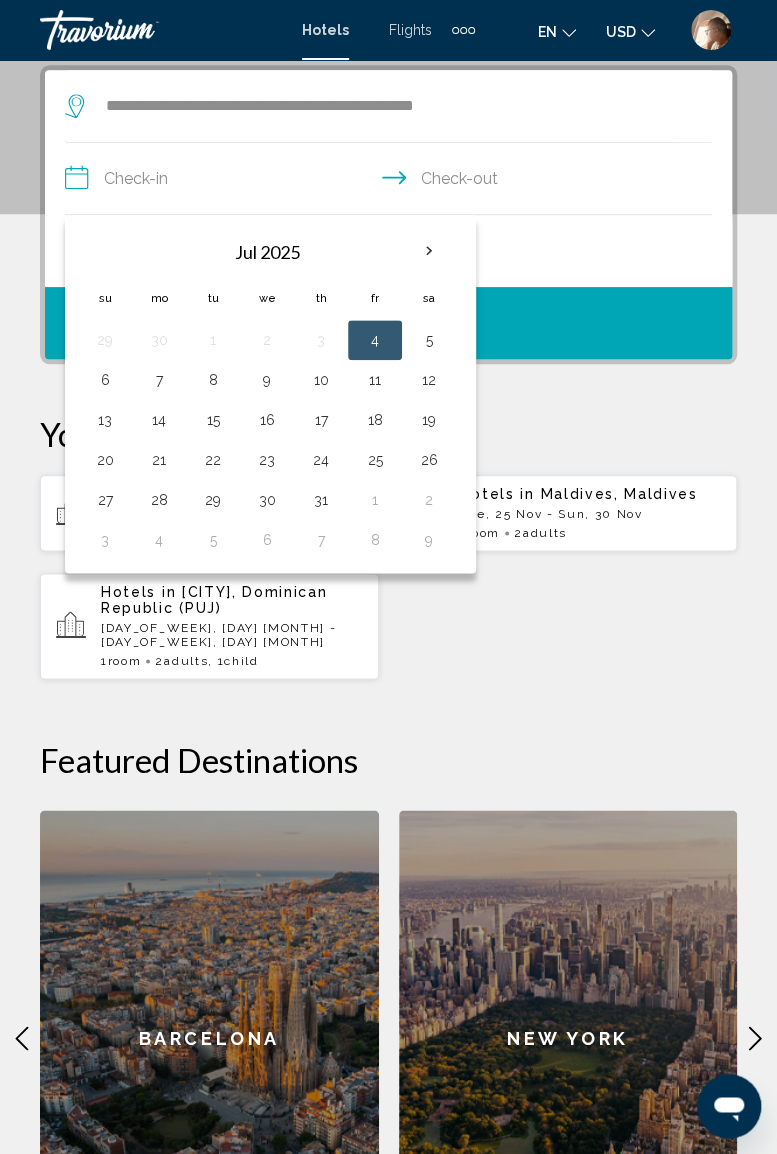 click on "4" at bounding box center [375, 340] 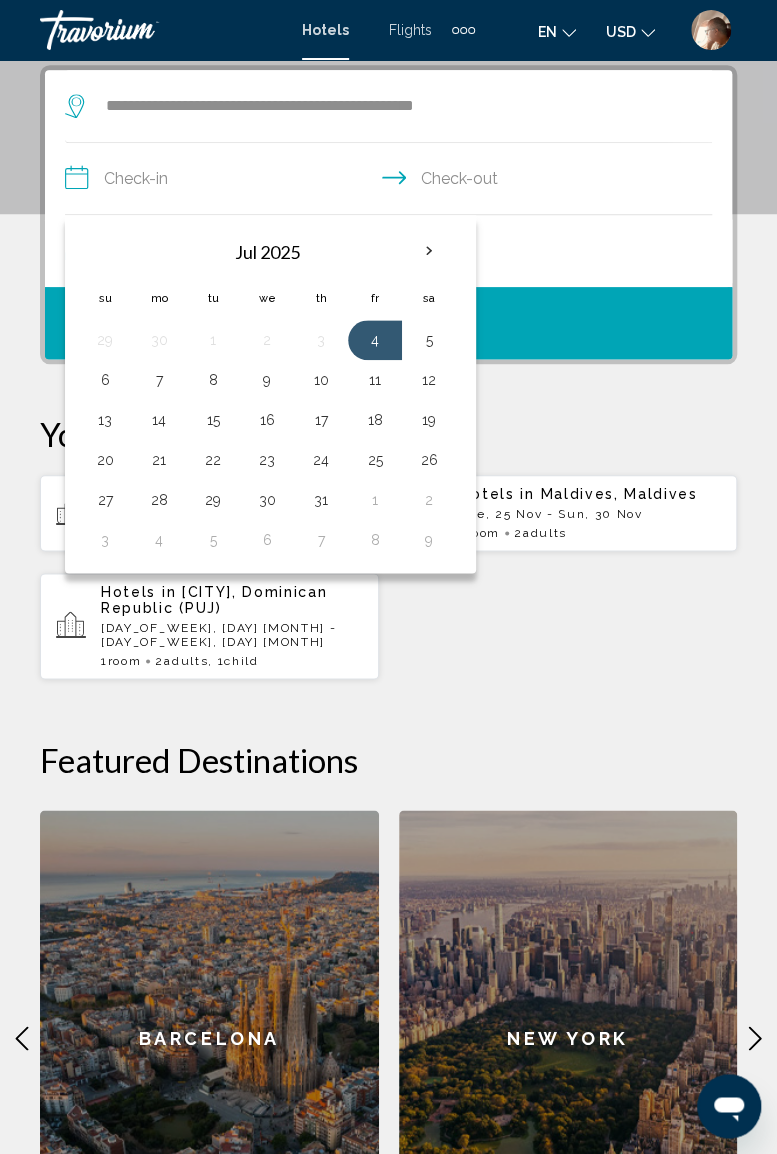 click on "6" at bounding box center (105, 380) 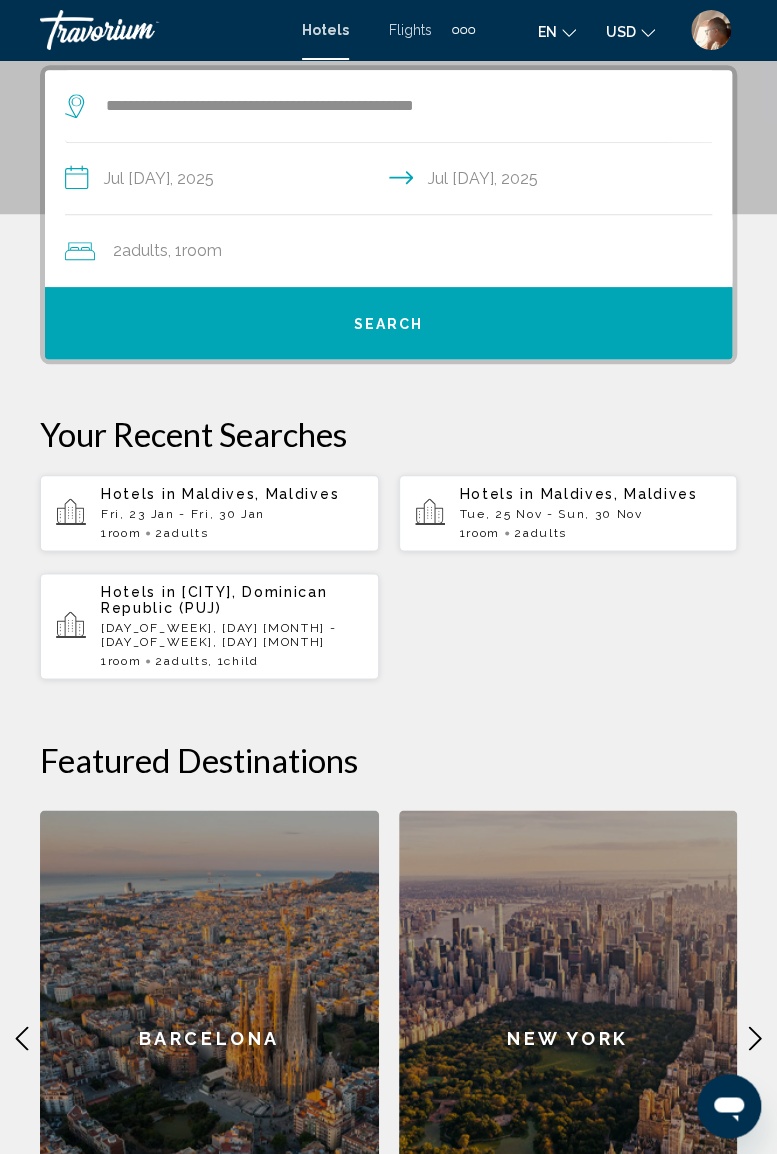 click on "2  Adult Adults , 1  Room rooms" at bounding box center [398, 251] 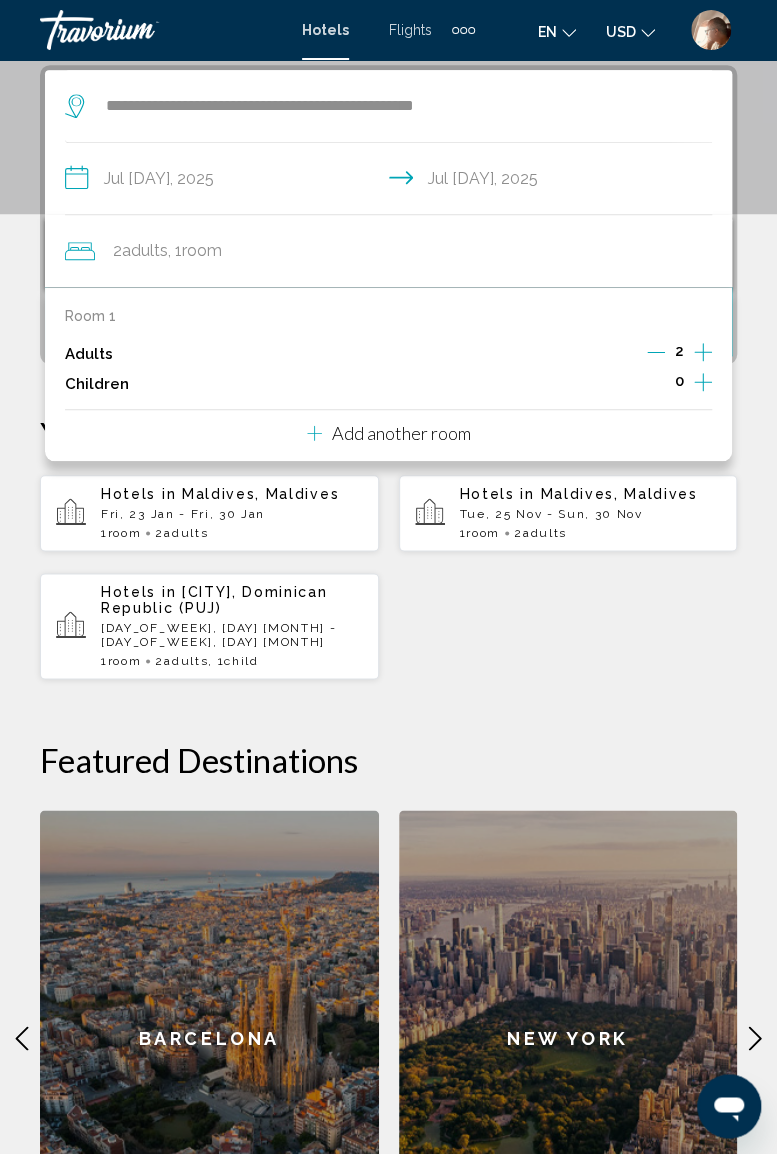click at bounding box center [703, 352] 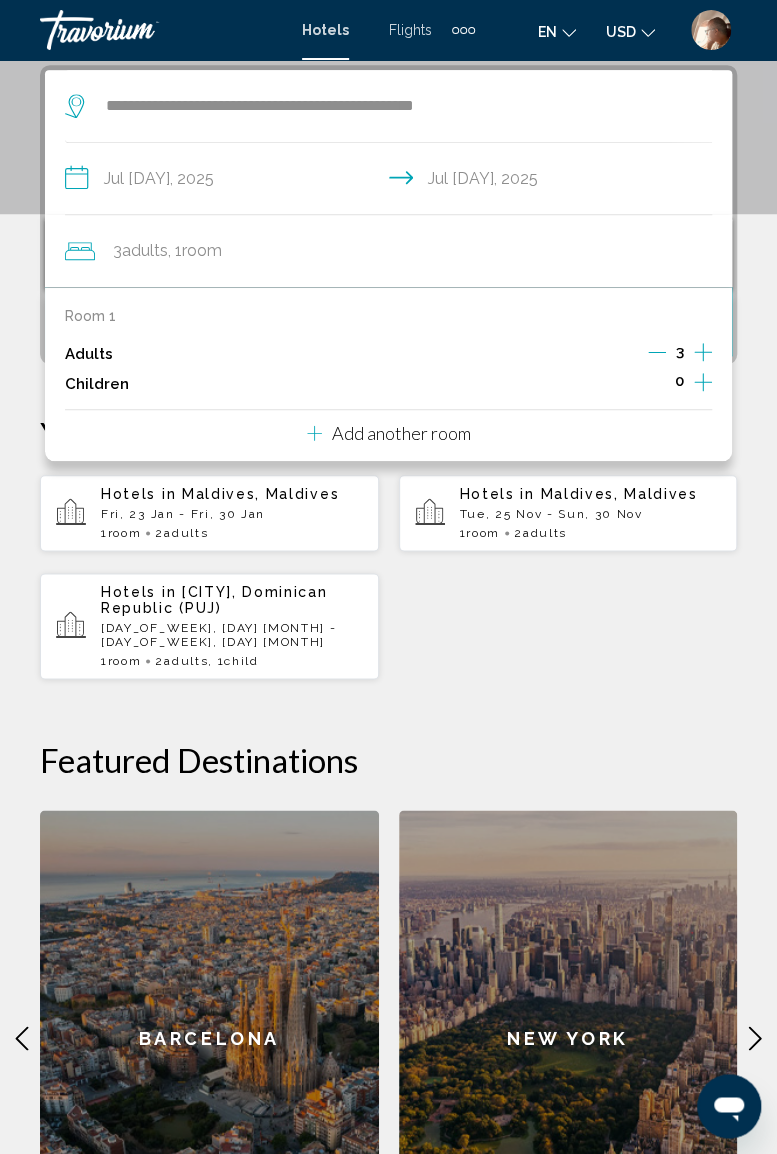 click at bounding box center [703, 352] 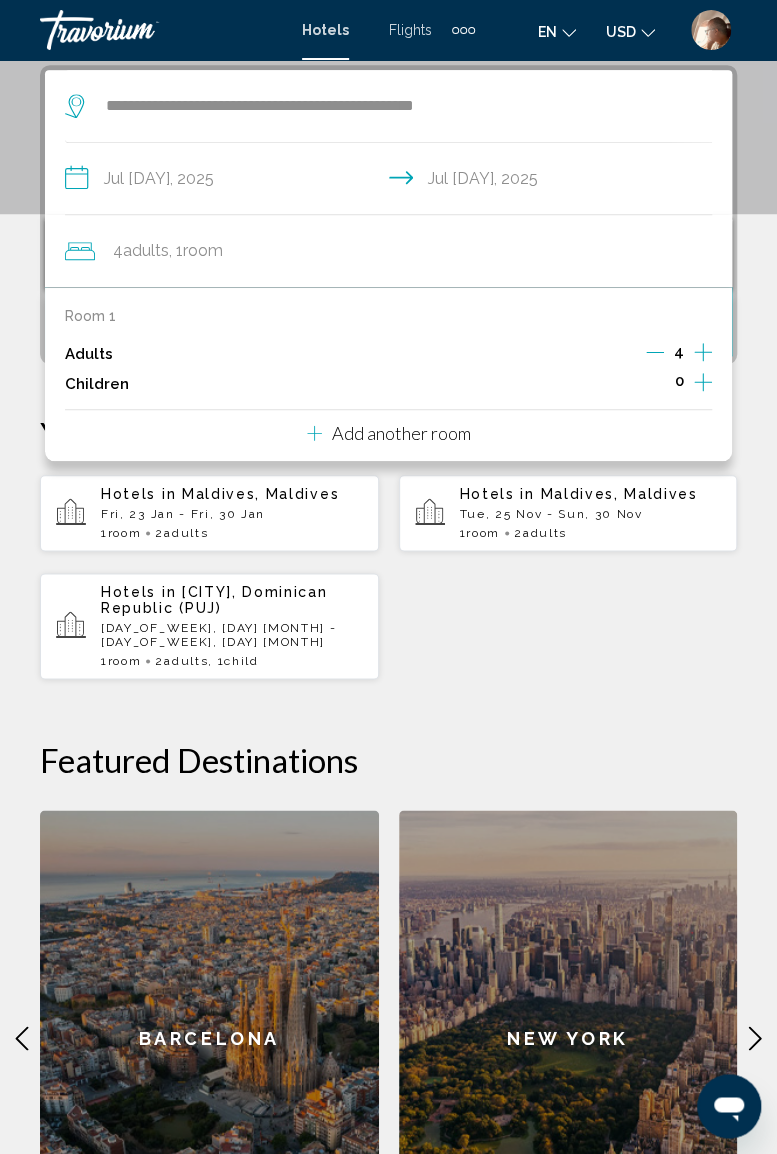 click at bounding box center (703, 382) 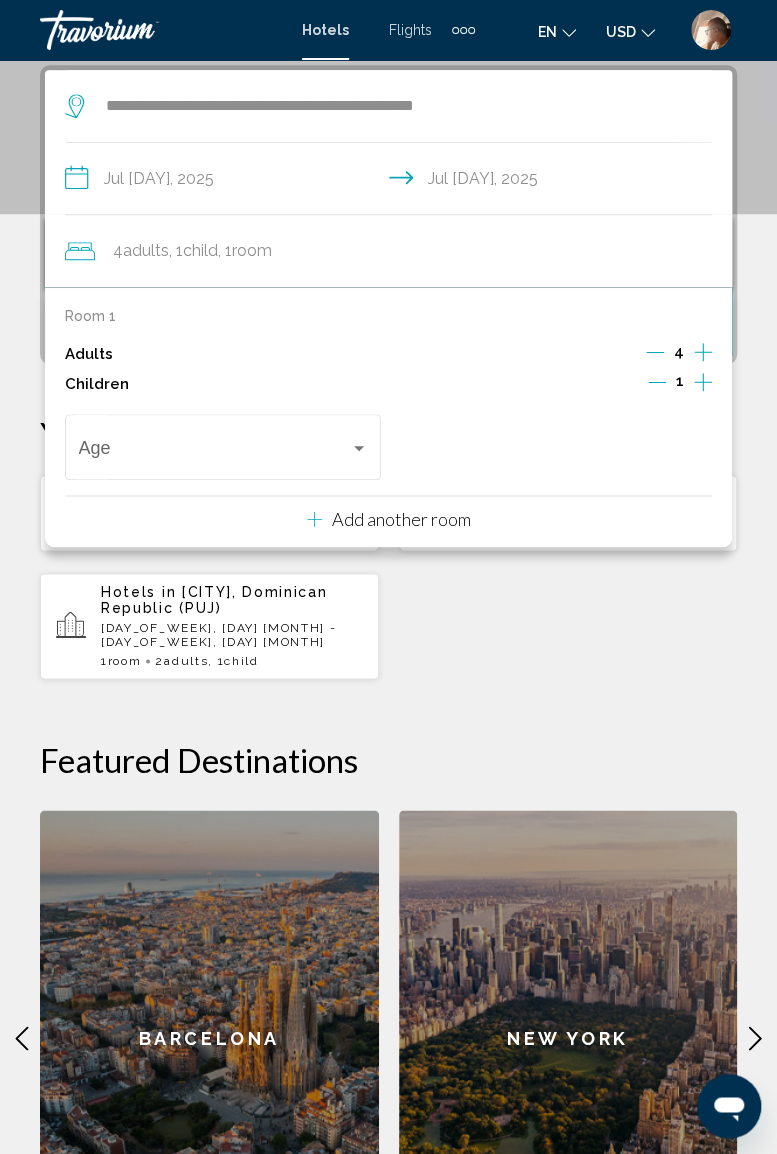 click at bounding box center (359, 448) 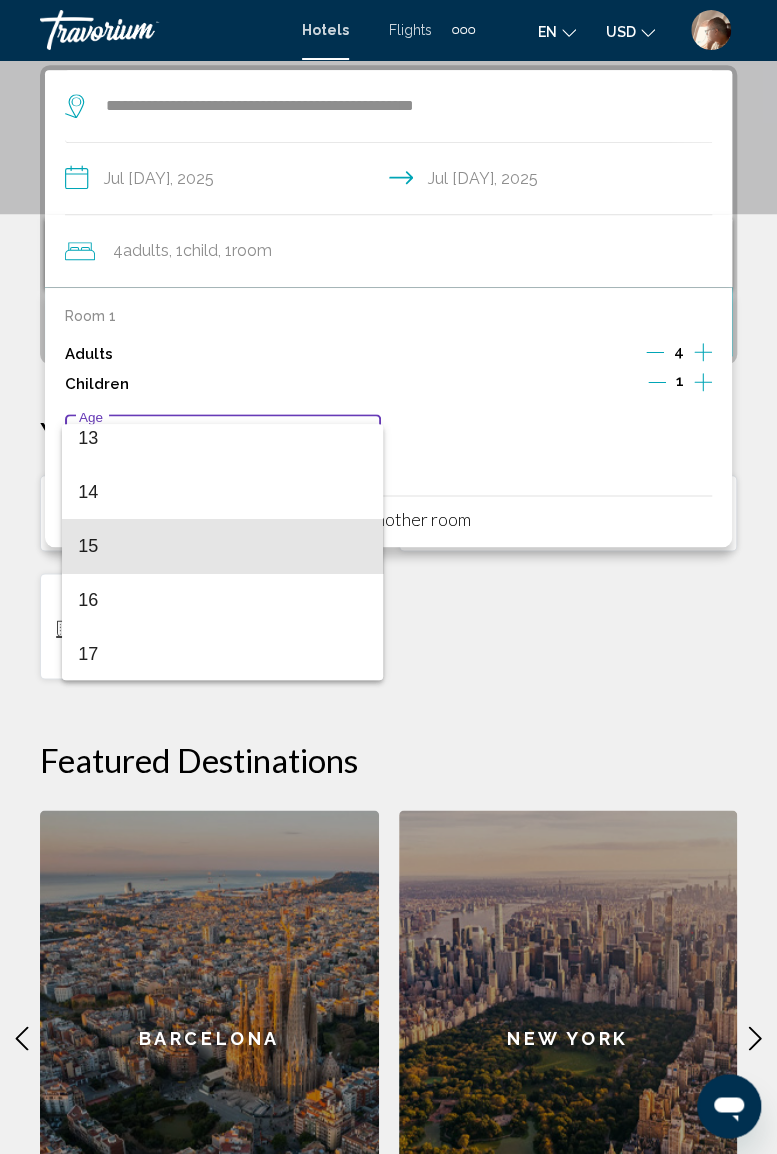 scroll, scrollTop: 716, scrollLeft: 0, axis: vertical 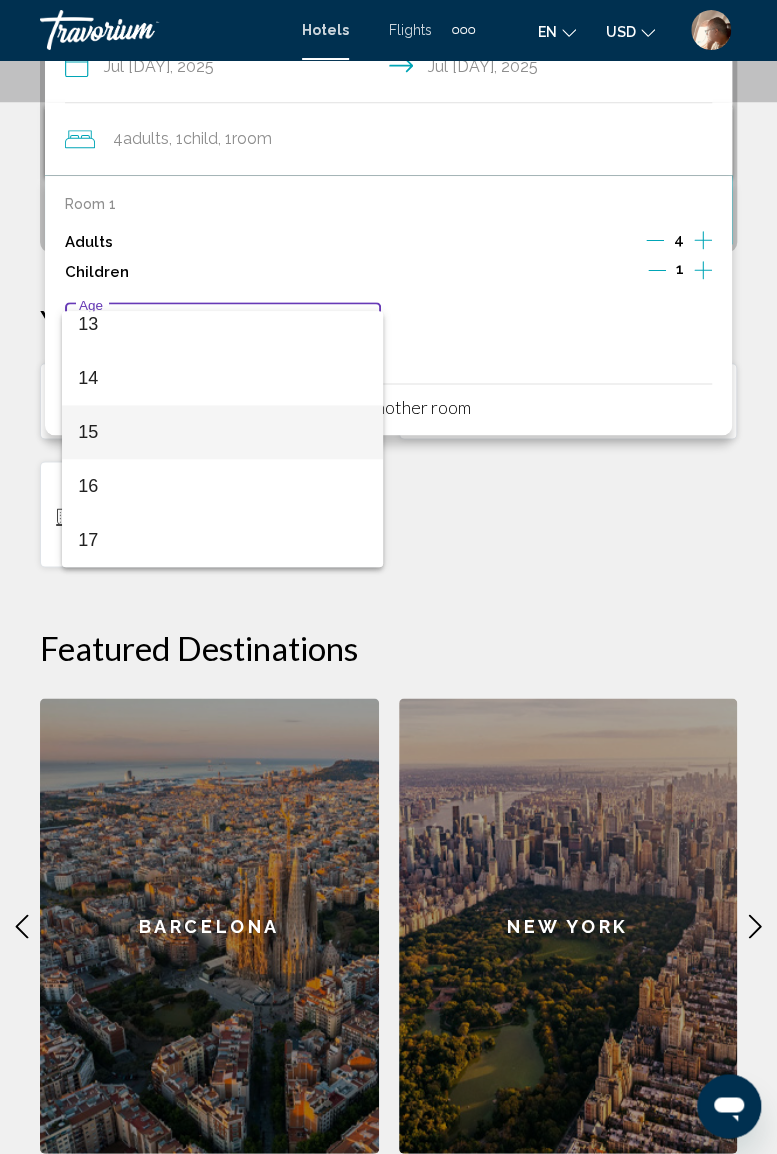 click on "15" at bounding box center [222, 432] 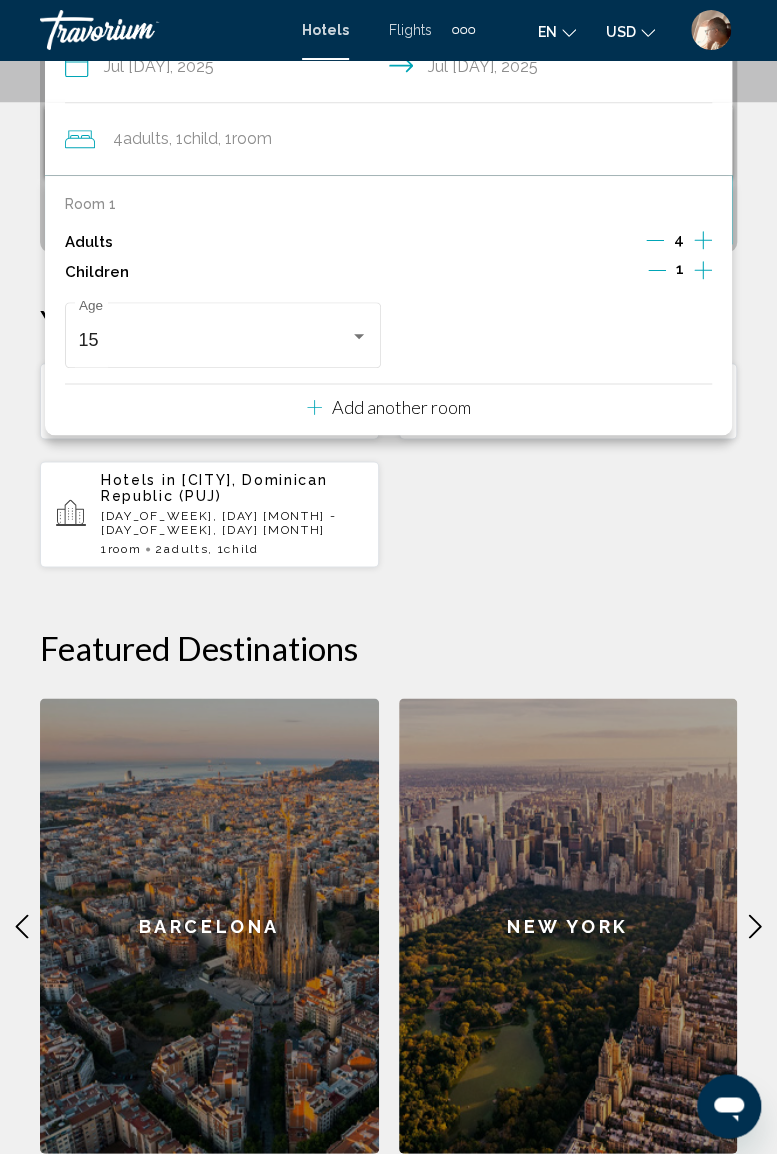 click on "Hotels in    Maldives, Maldives  Fri, 23 Jan - Fri, 30 Jan  1  Room rooms 2  Adult Adults
Hotels in    Maldives, Maldives  Tue, 25 Nov - Sun, 30 Nov  1  Room rooms 2  Adult Adults
Hotels in    1" at bounding box center [388, 465] 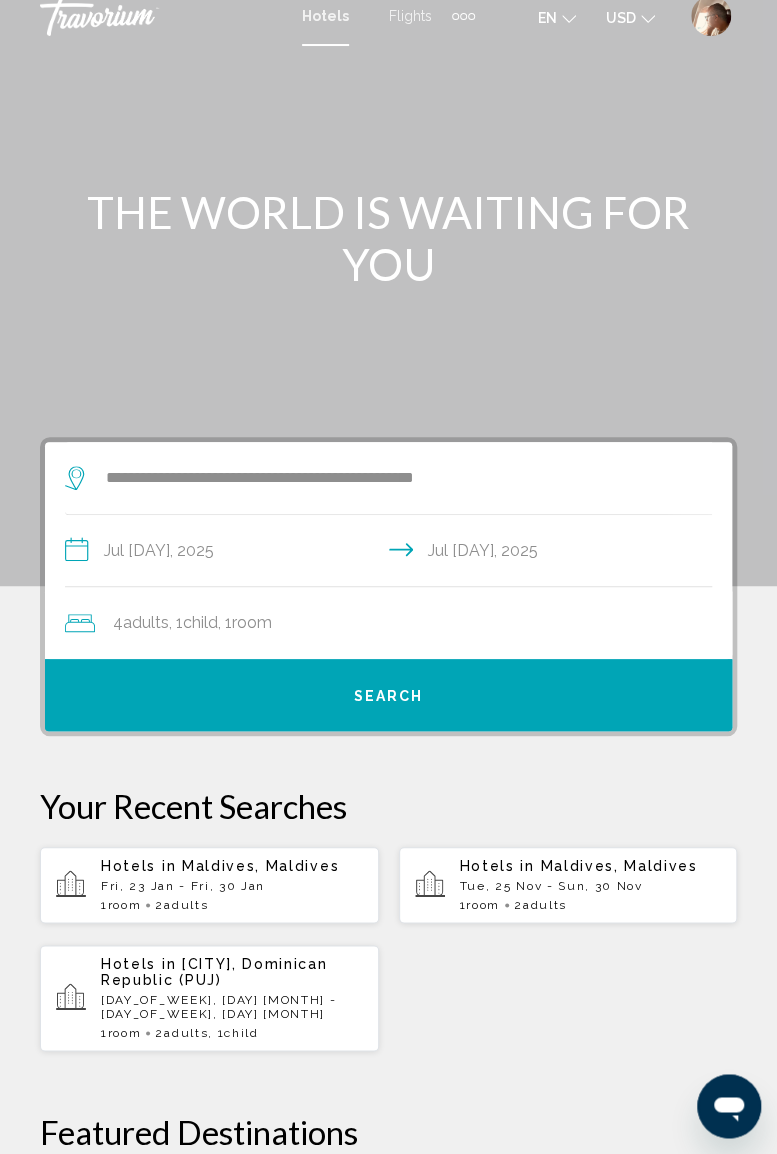 scroll, scrollTop: 0, scrollLeft: 0, axis: both 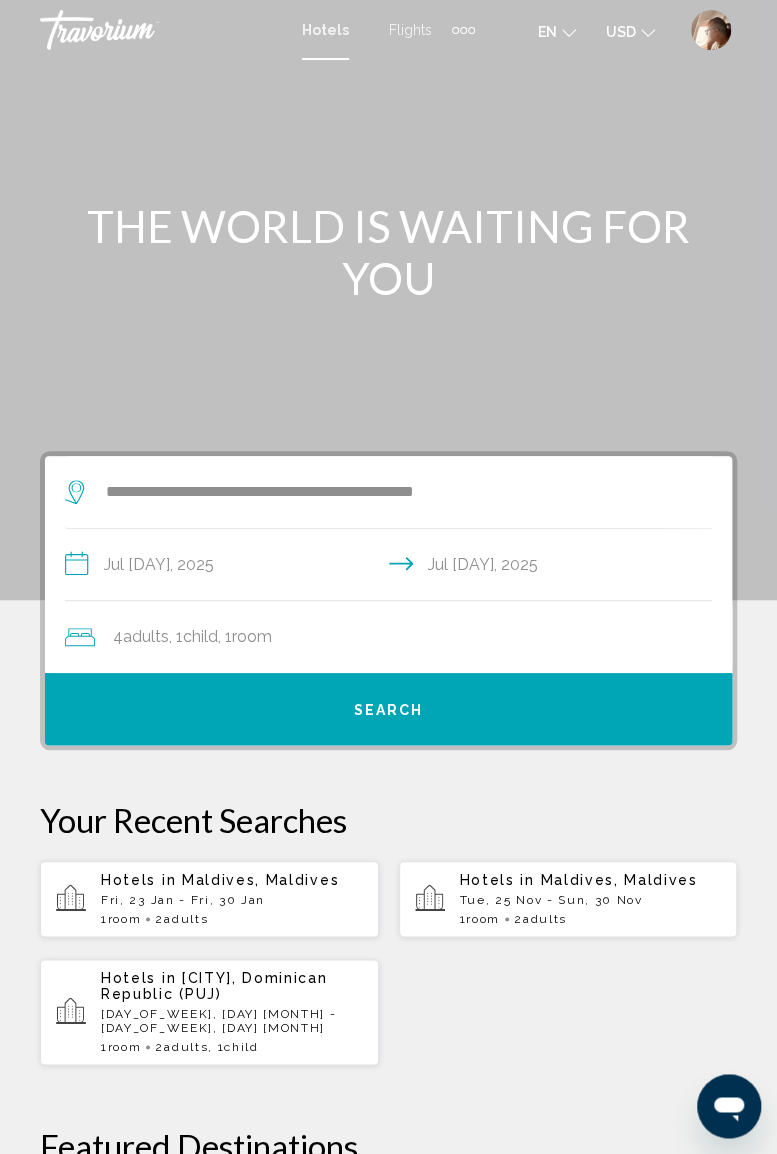 click on "Search" at bounding box center [389, 710] 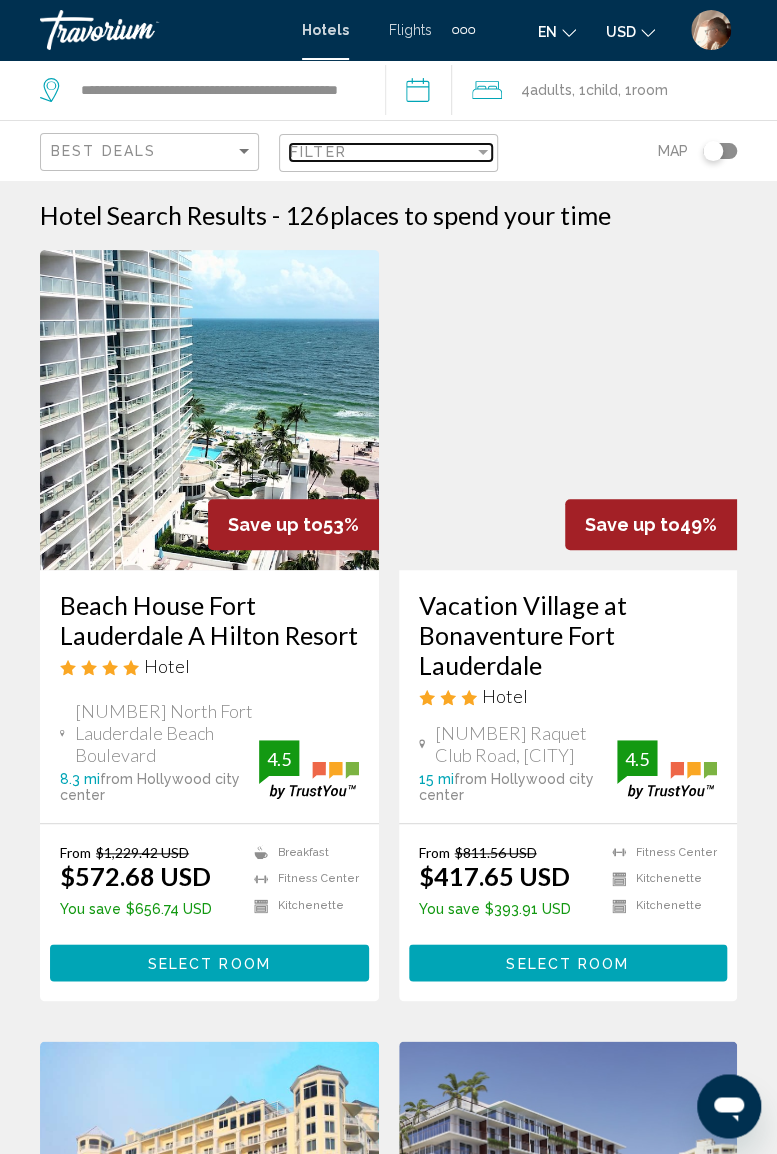 click at bounding box center (483, 152) 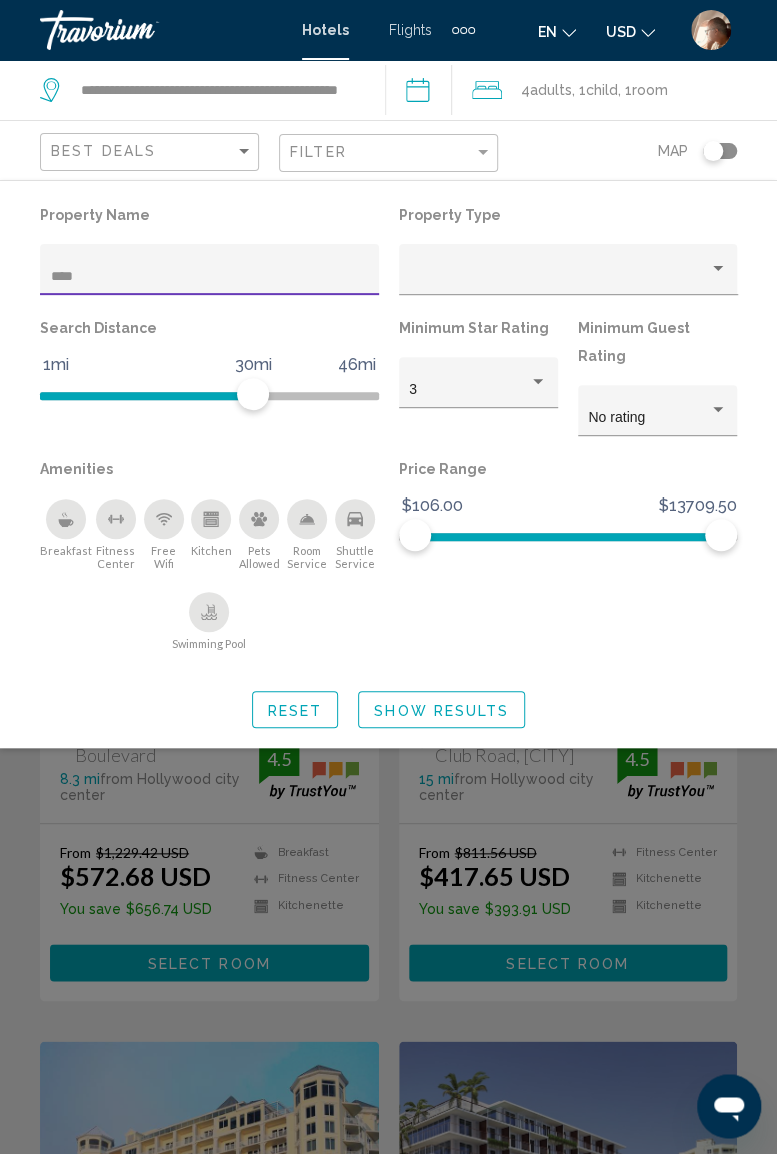 type on "*****" 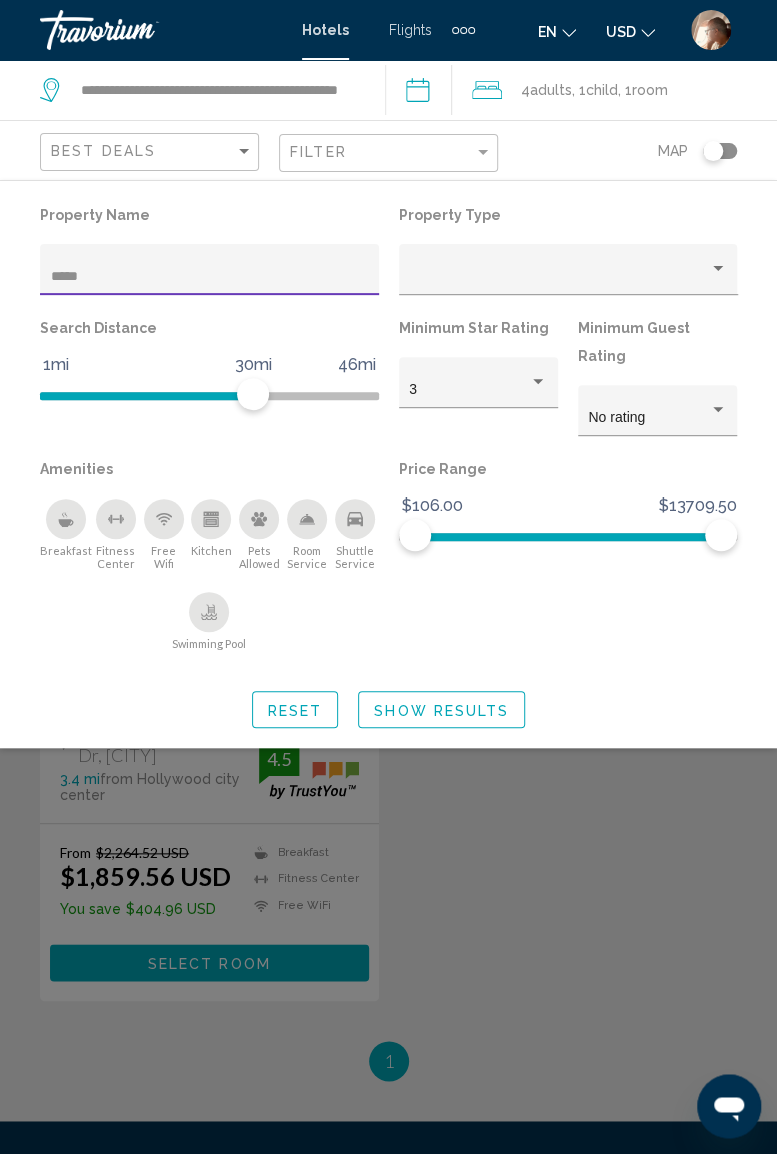 click at bounding box center [388, 727] 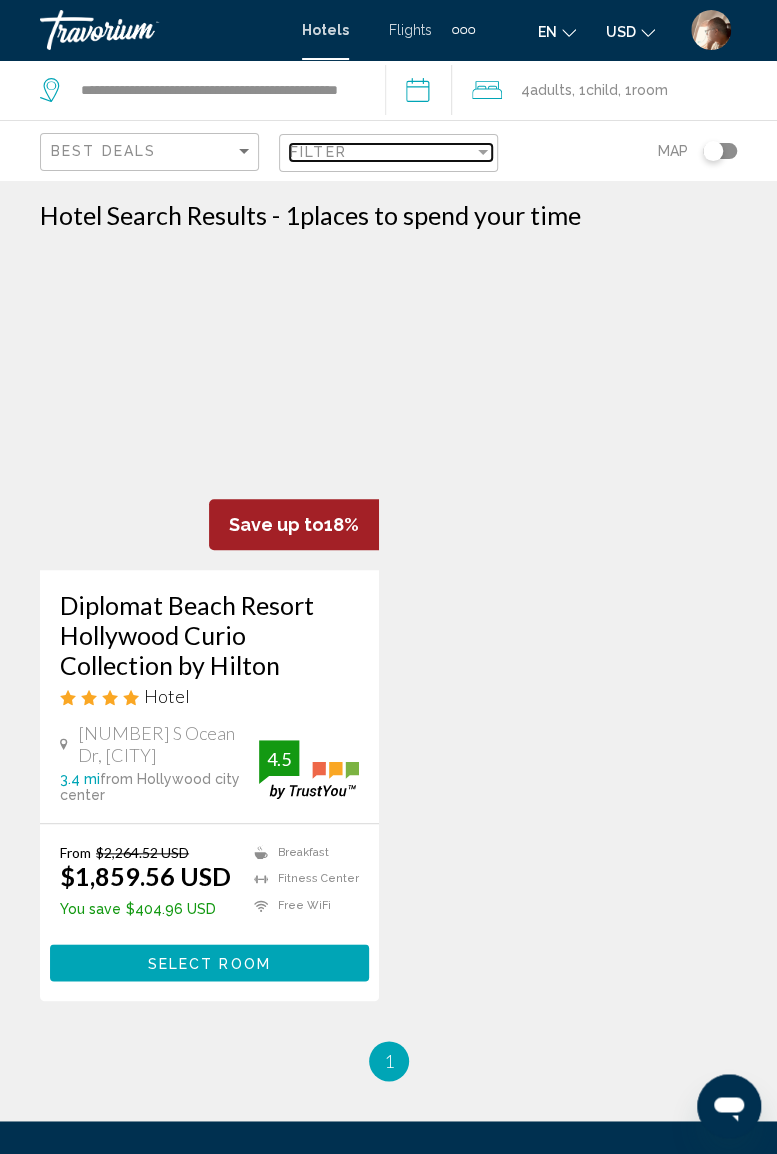 click at bounding box center (483, 152) 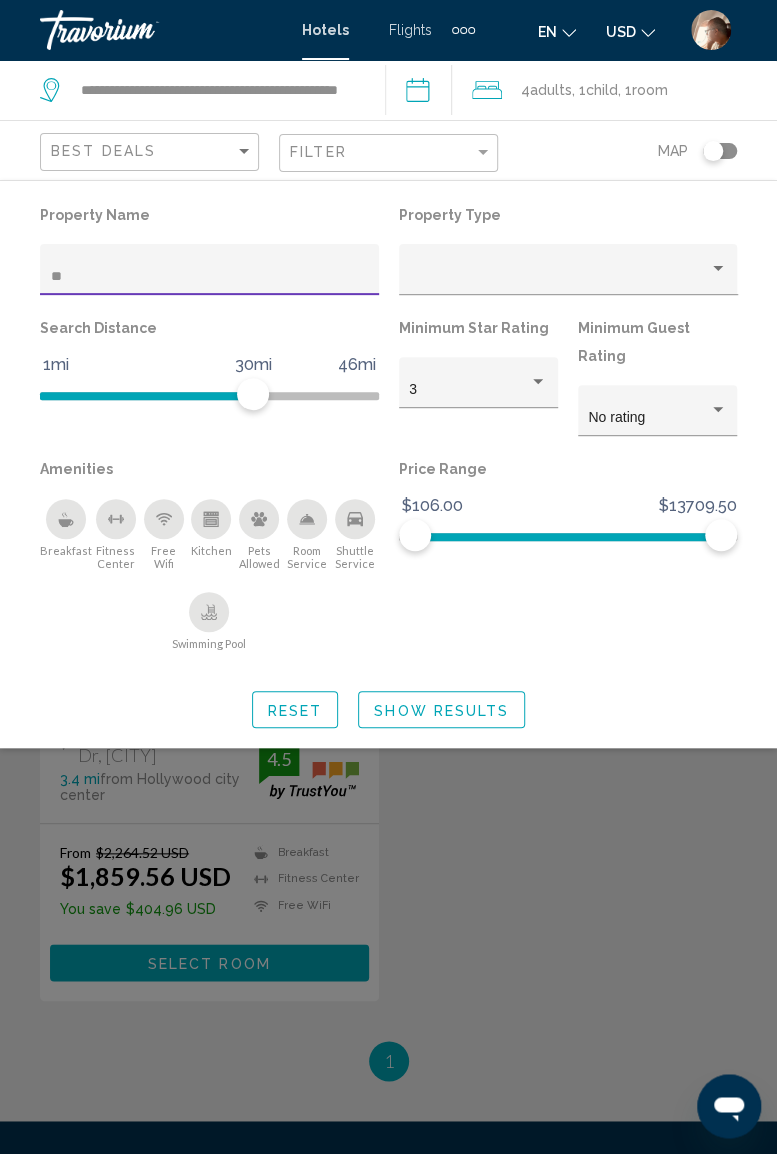 type on "*" 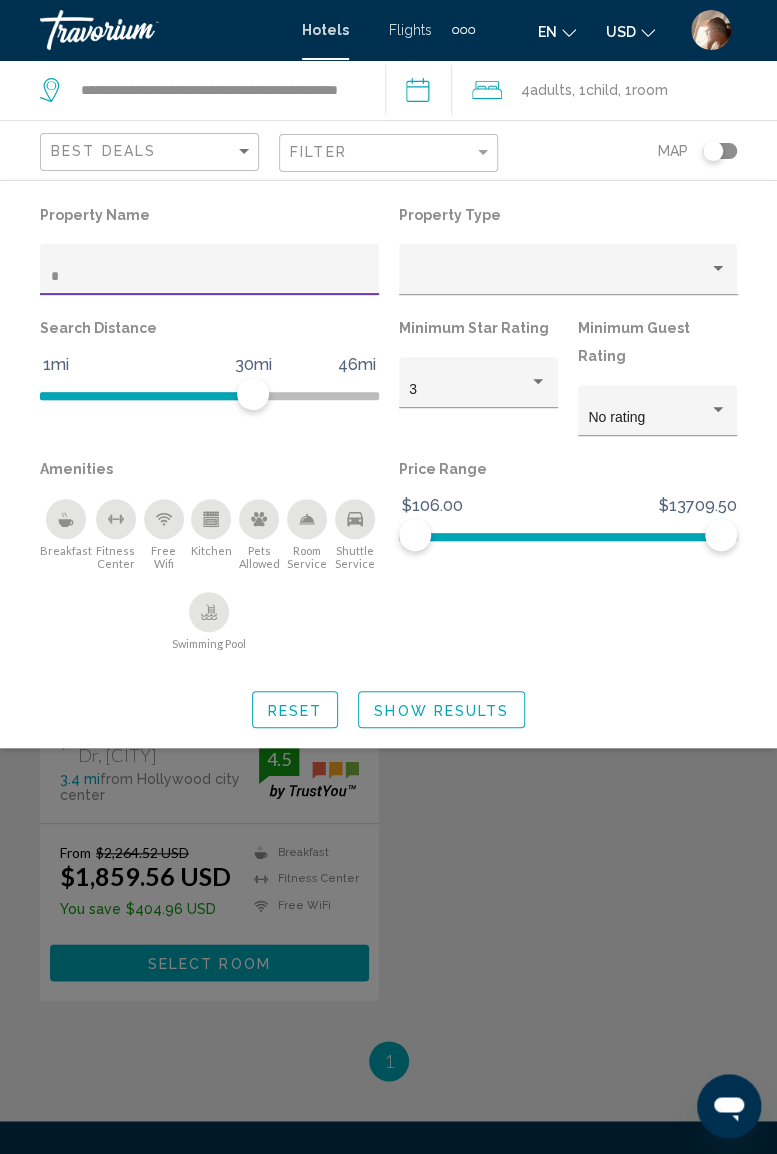 type 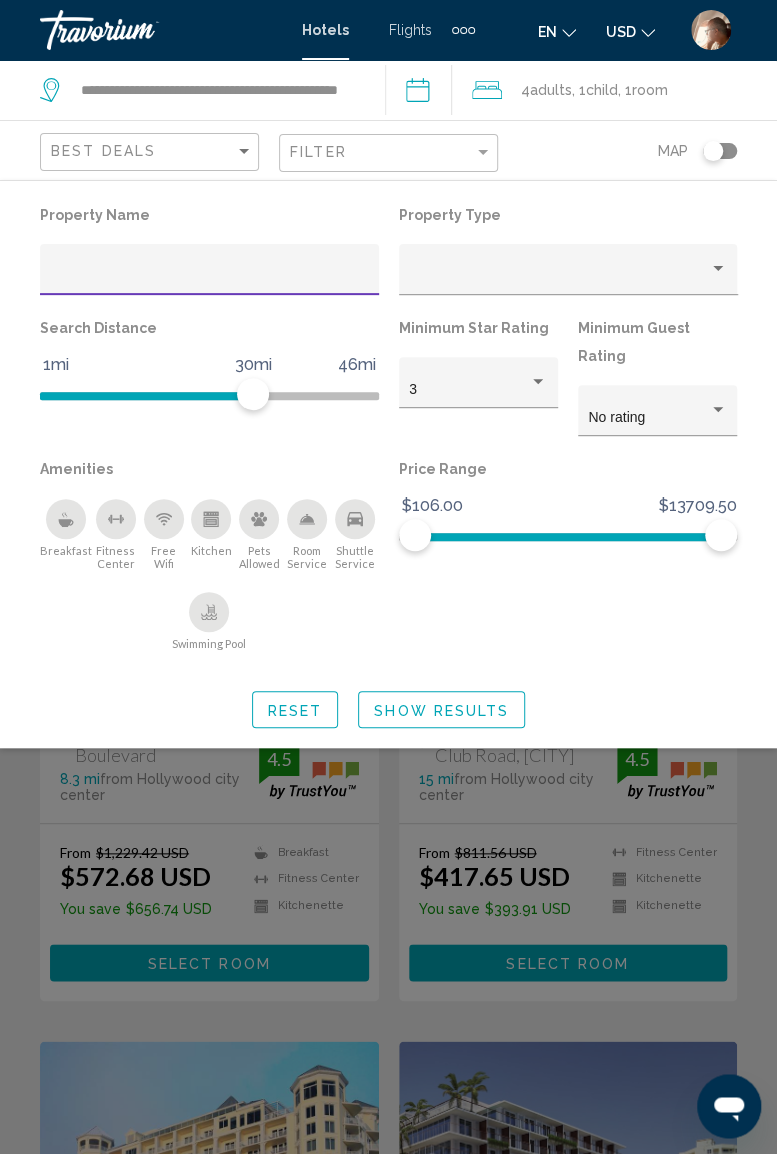 click at bounding box center (388, 727) 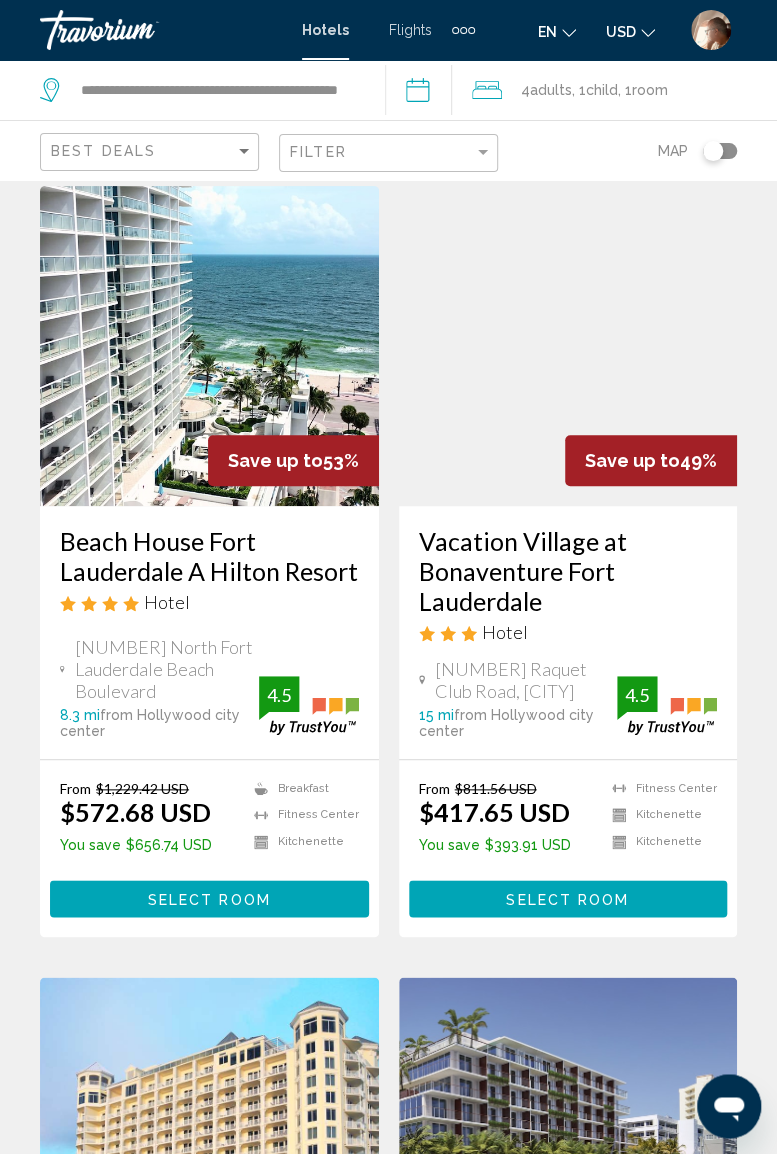 scroll, scrollTop: 0, scrollLeft: 0, axis: both 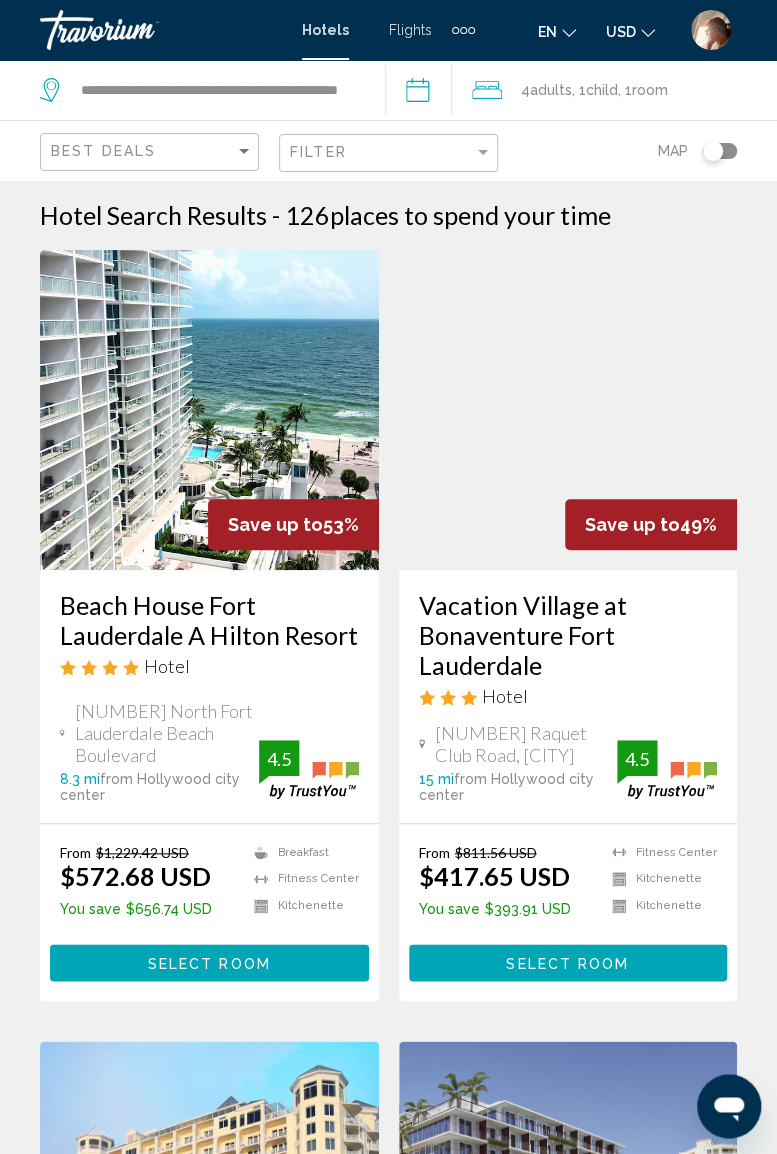 click on "Select Room" at bounding box center (209, 963) 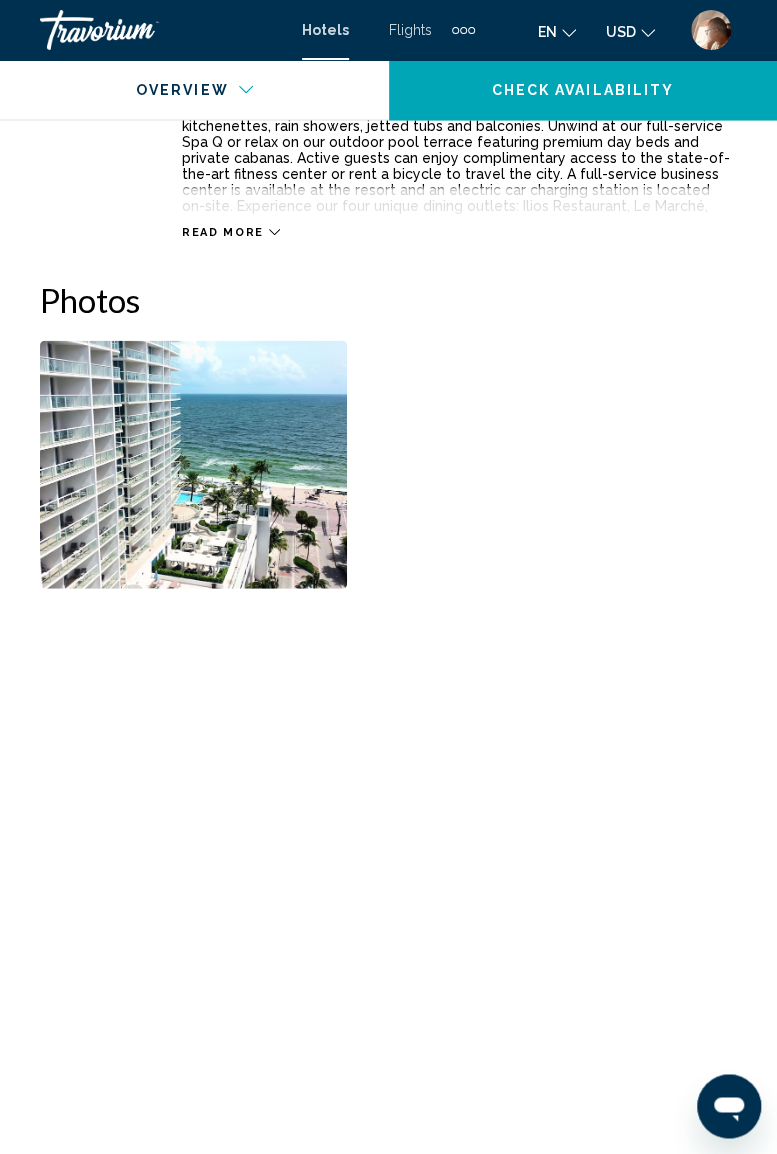 scroll, scrollTop: 1168, scrollLeft: 0, axis: vertical 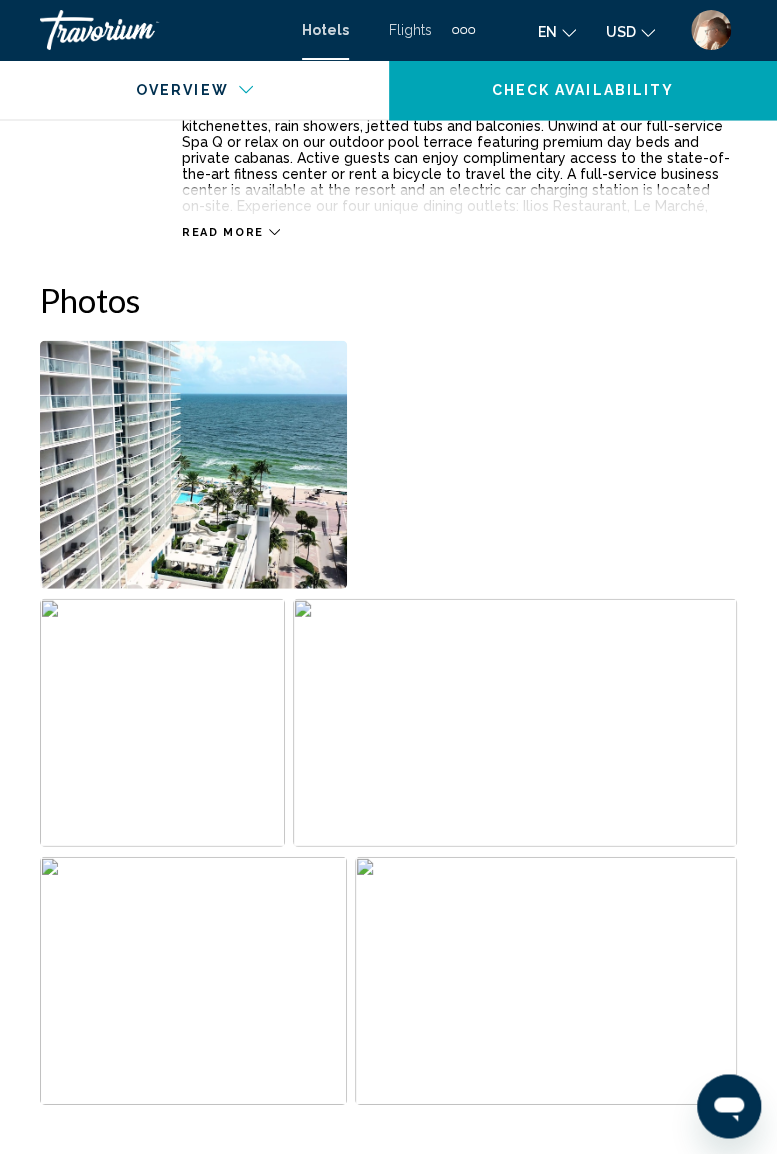 click at bounding box center (193, 465) 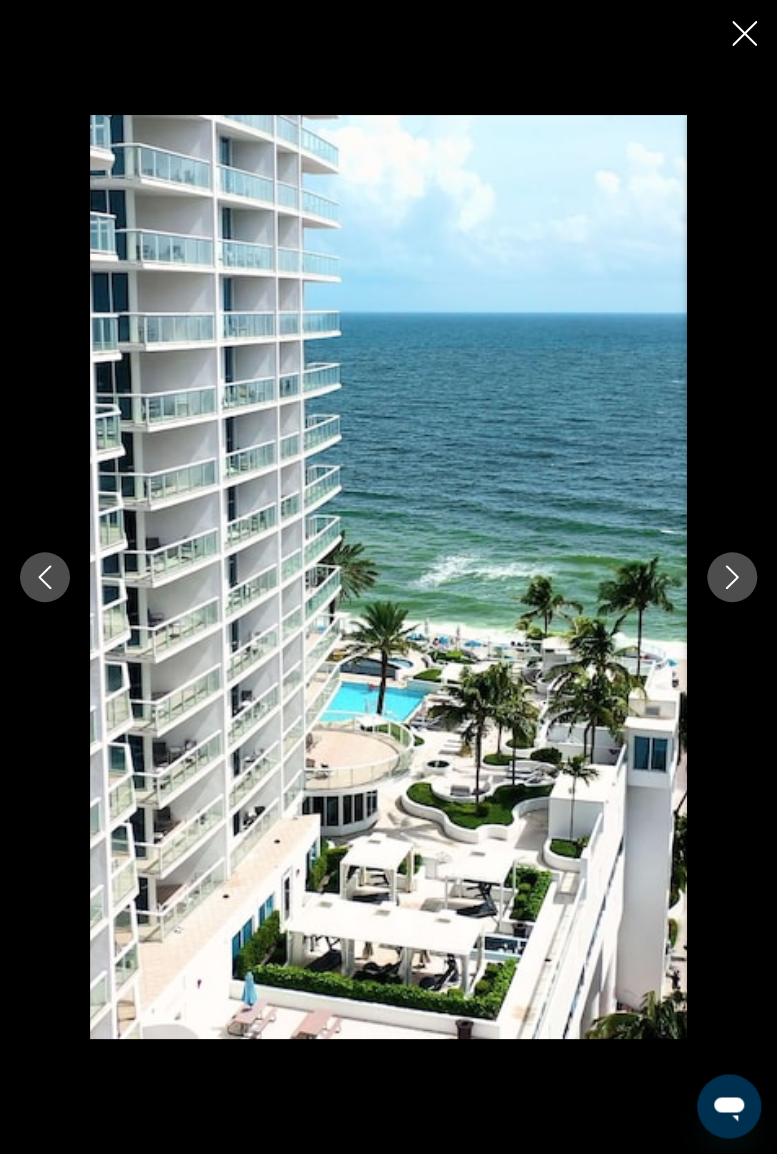 click at bounding box center (732, 577) 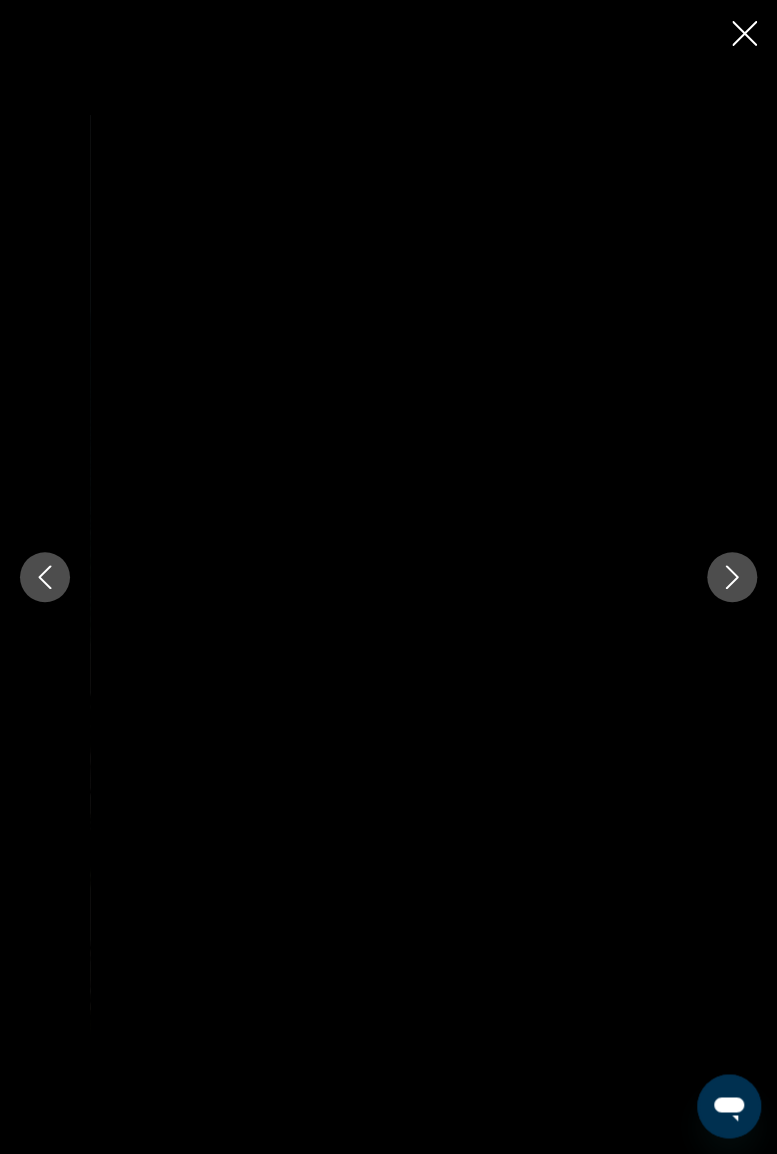 click at bounding box center [732, 577] 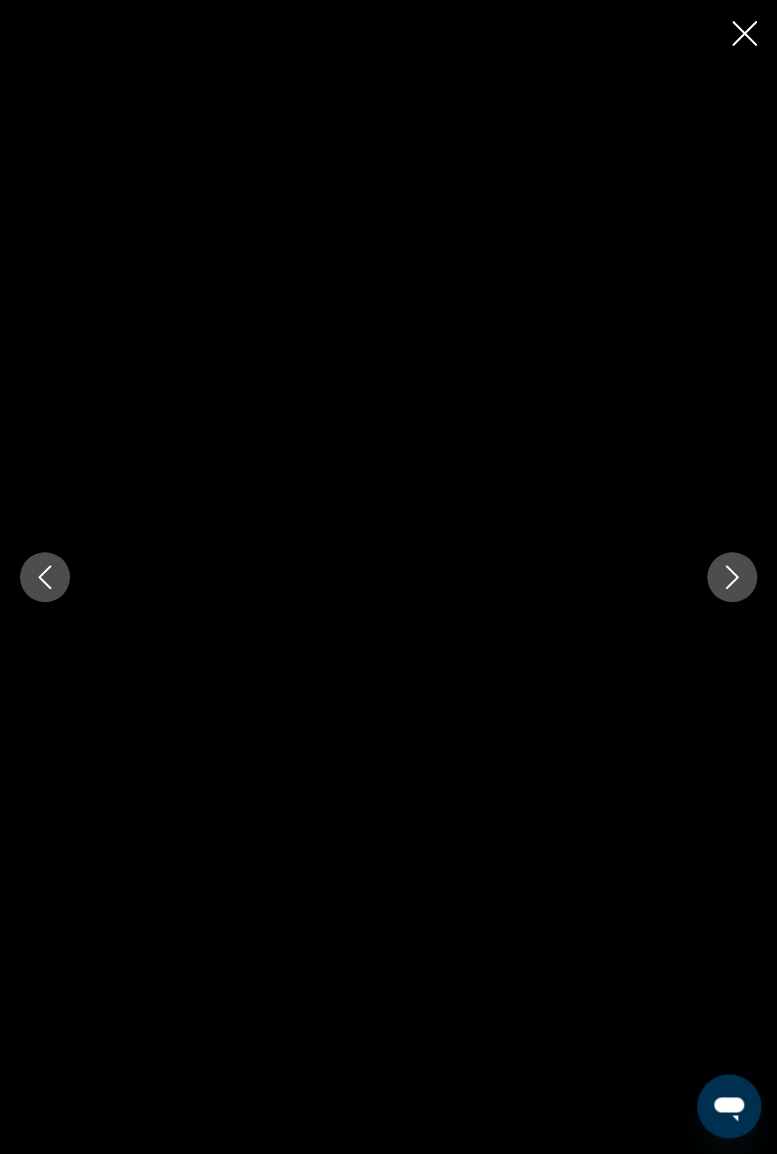 click at bounding box center [732, 577] 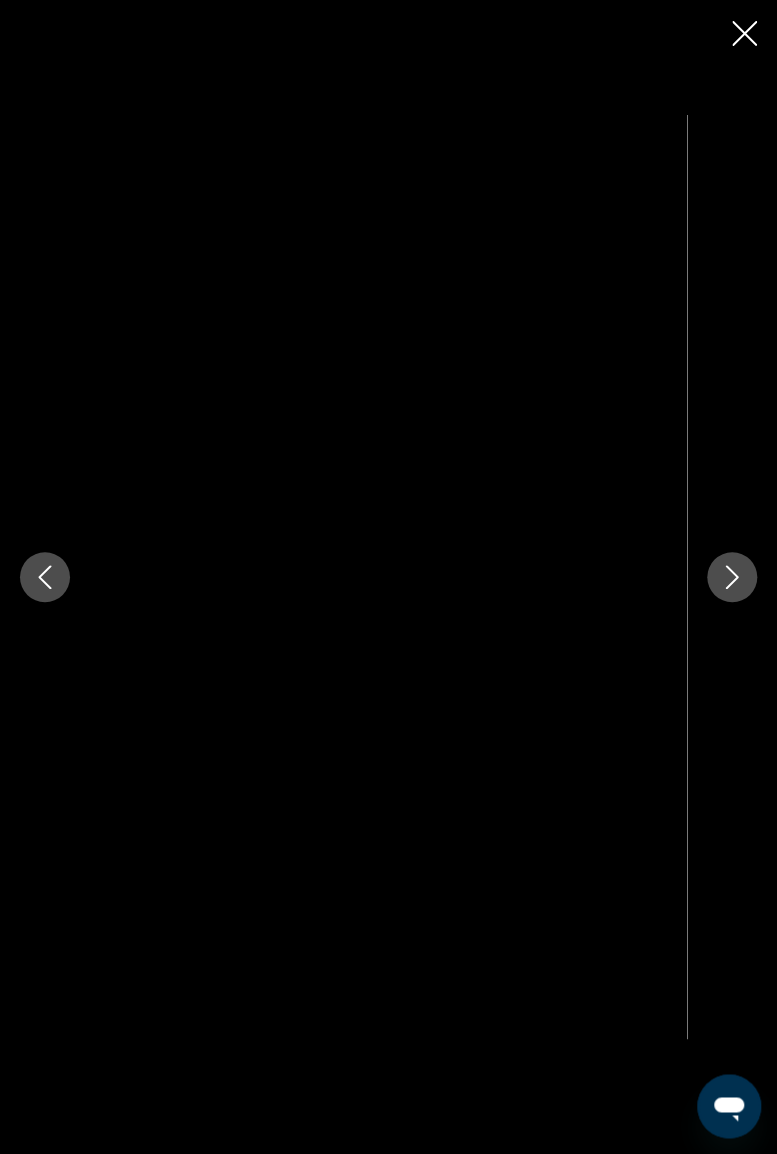 click at bounding box center (732, 577) 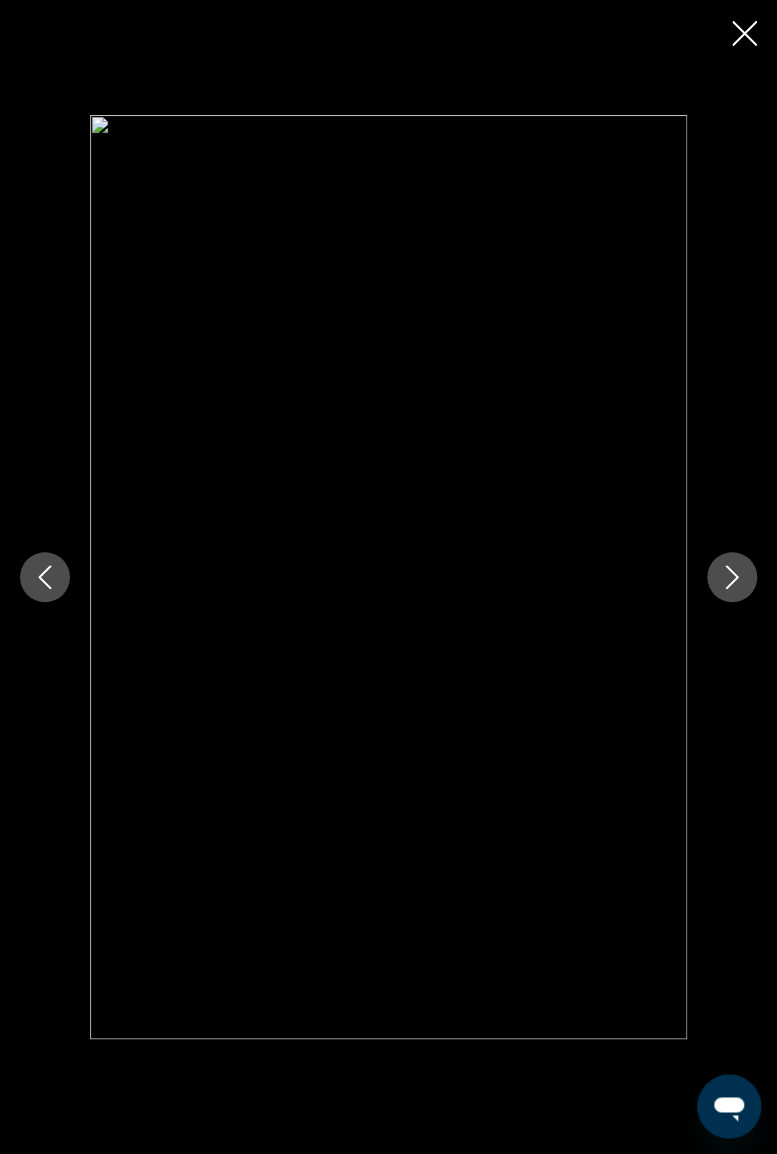 click at bounding box center (732, 577) 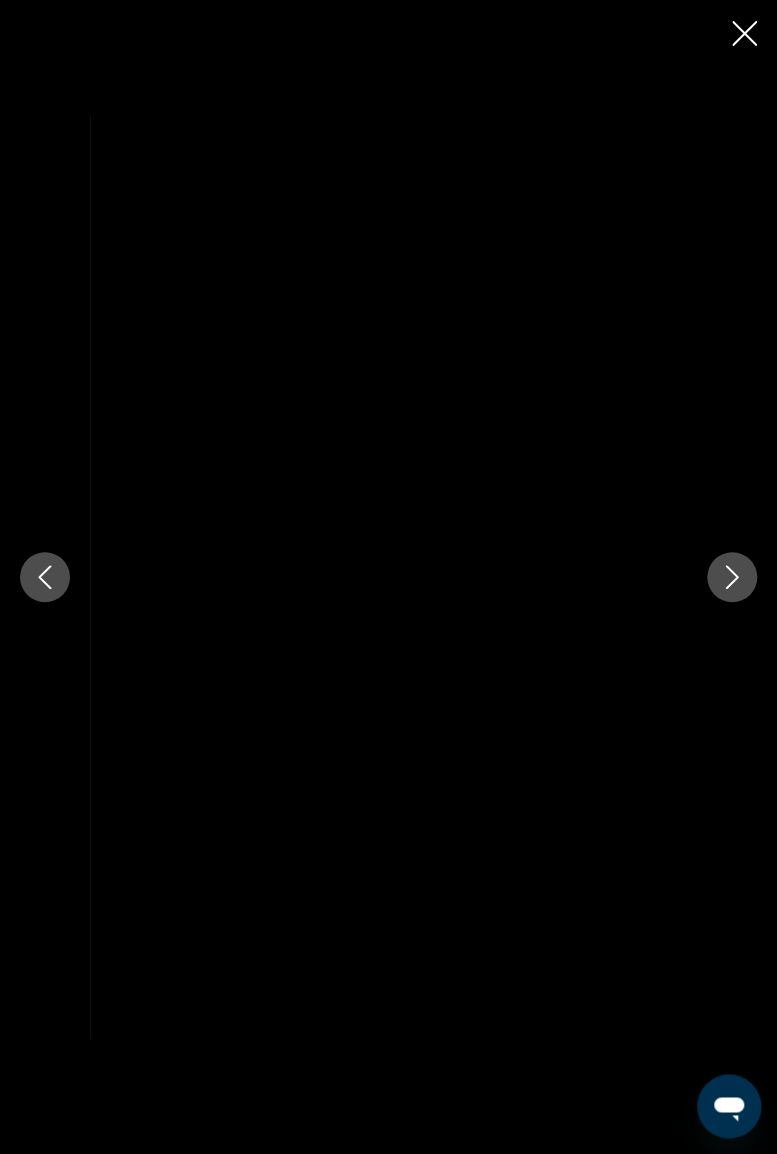 click at bounding box center [732, 577] 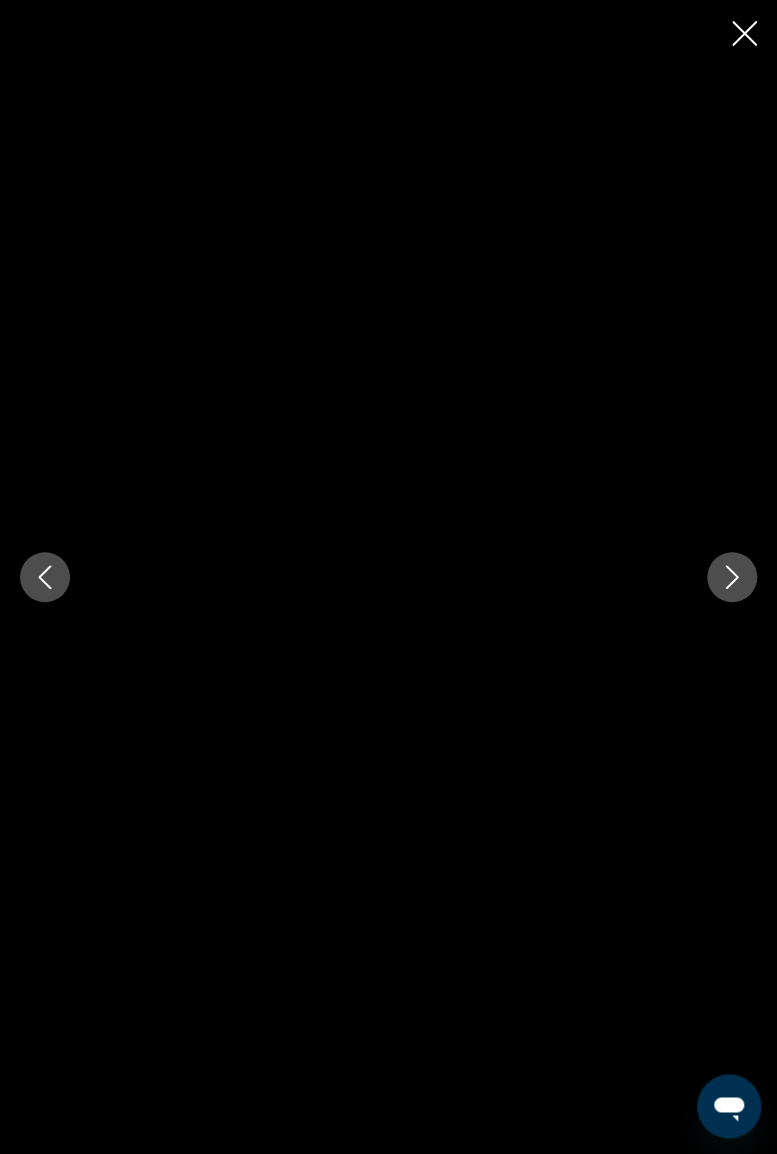 click at bounding box center [732, 577] 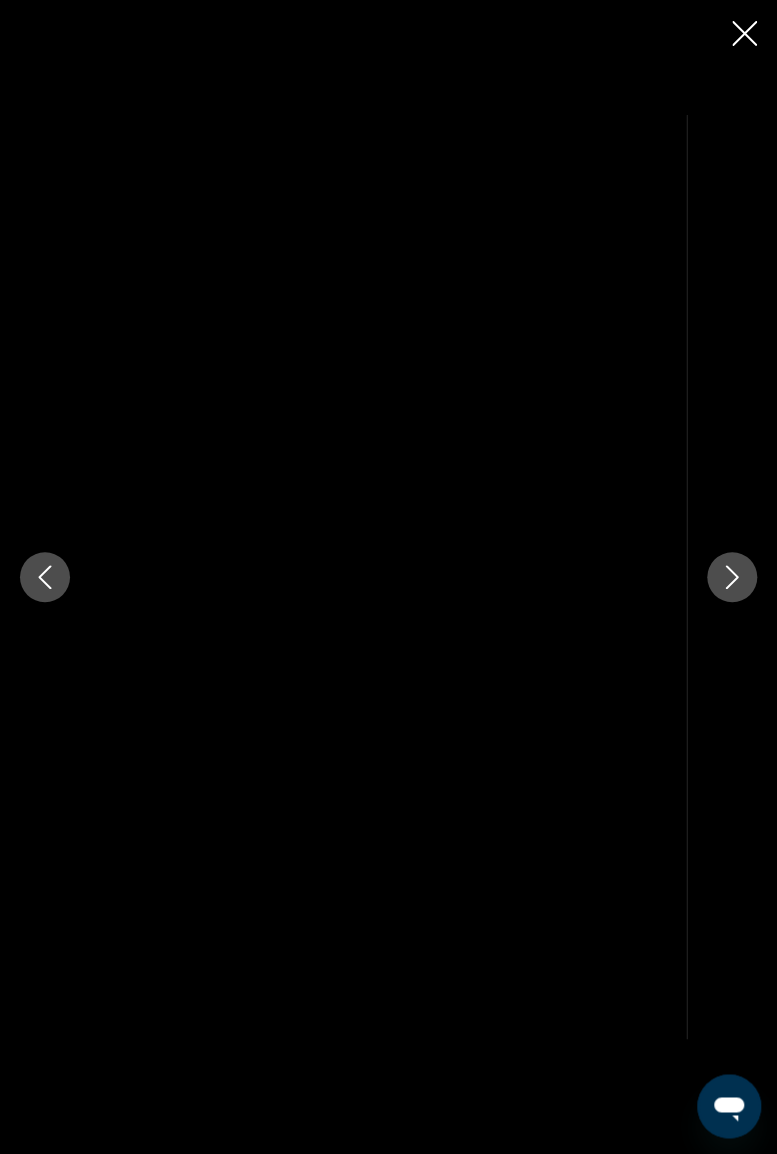 click at bounding box center [732, 577] 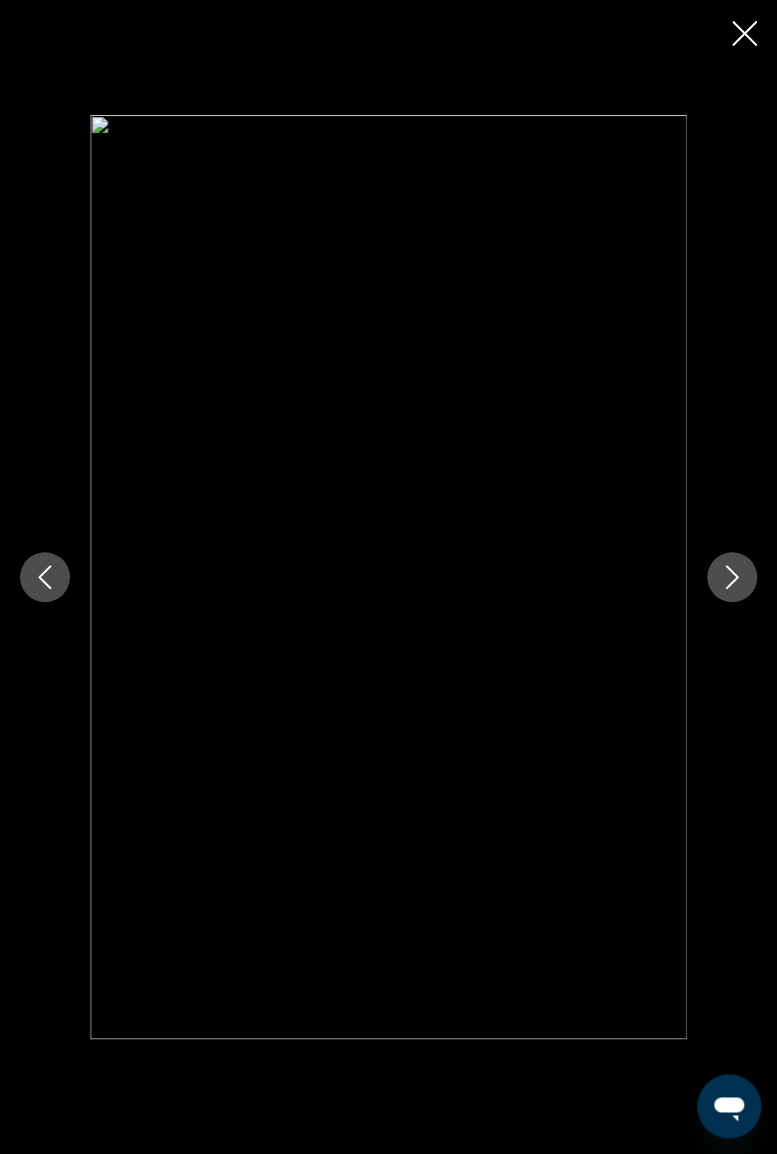 click at bounding box center (732, 577) 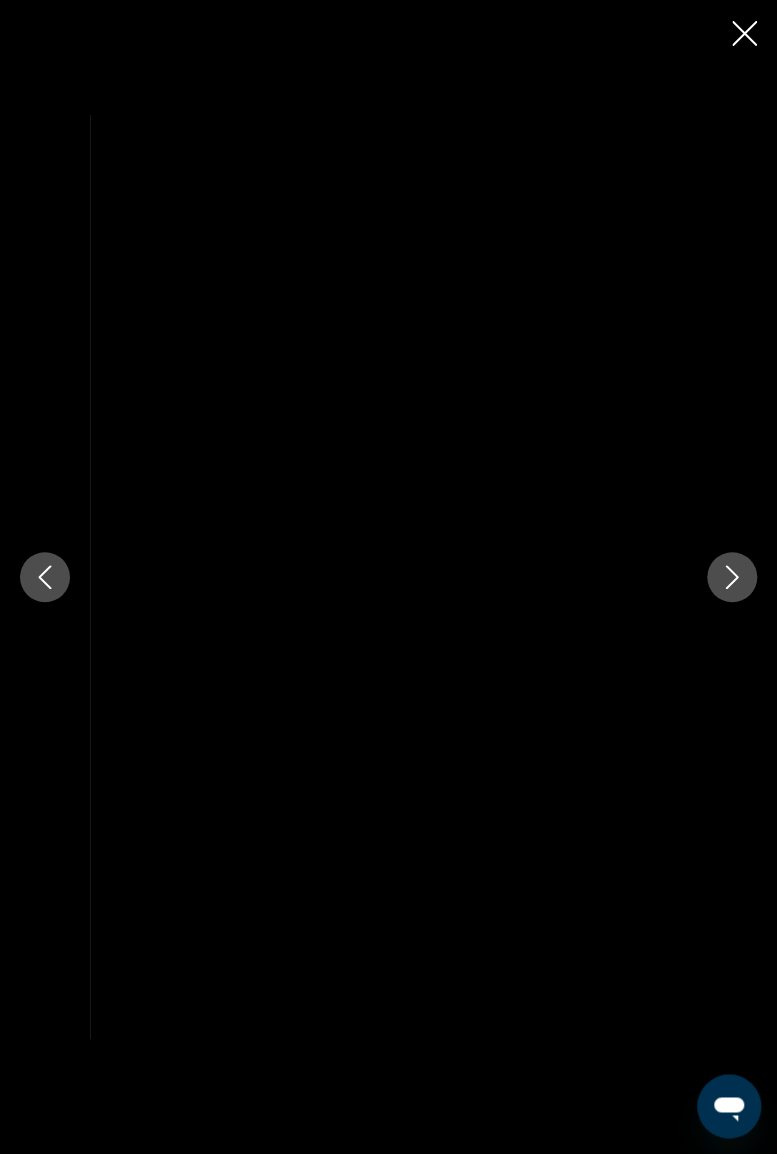 click at bounding box center [732, 577] 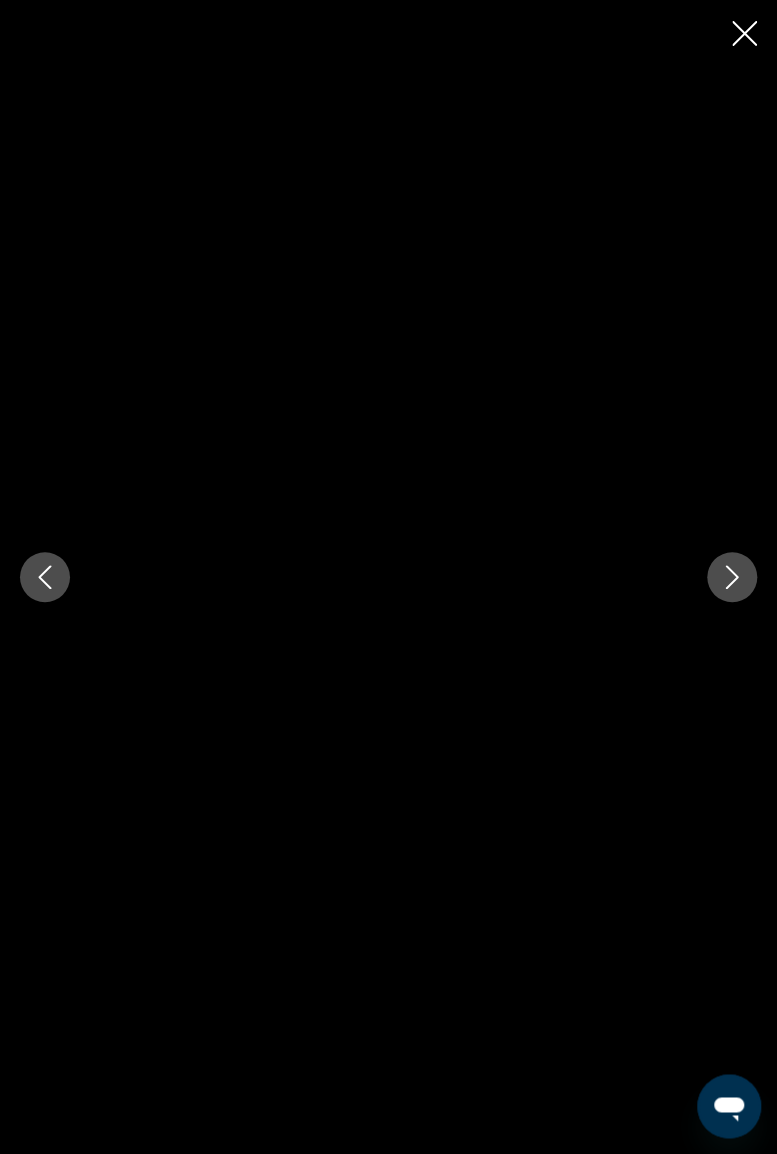 click at bounding box center (732, 577) 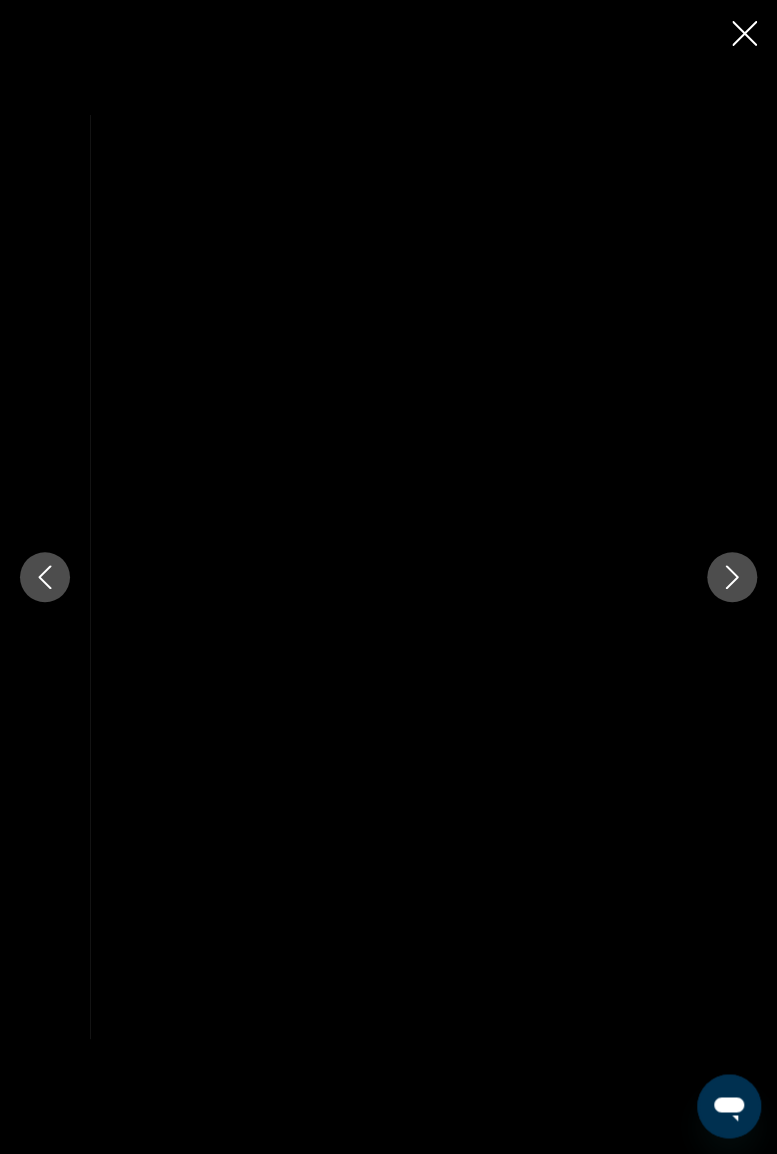 click at bounding box center [732, 577] 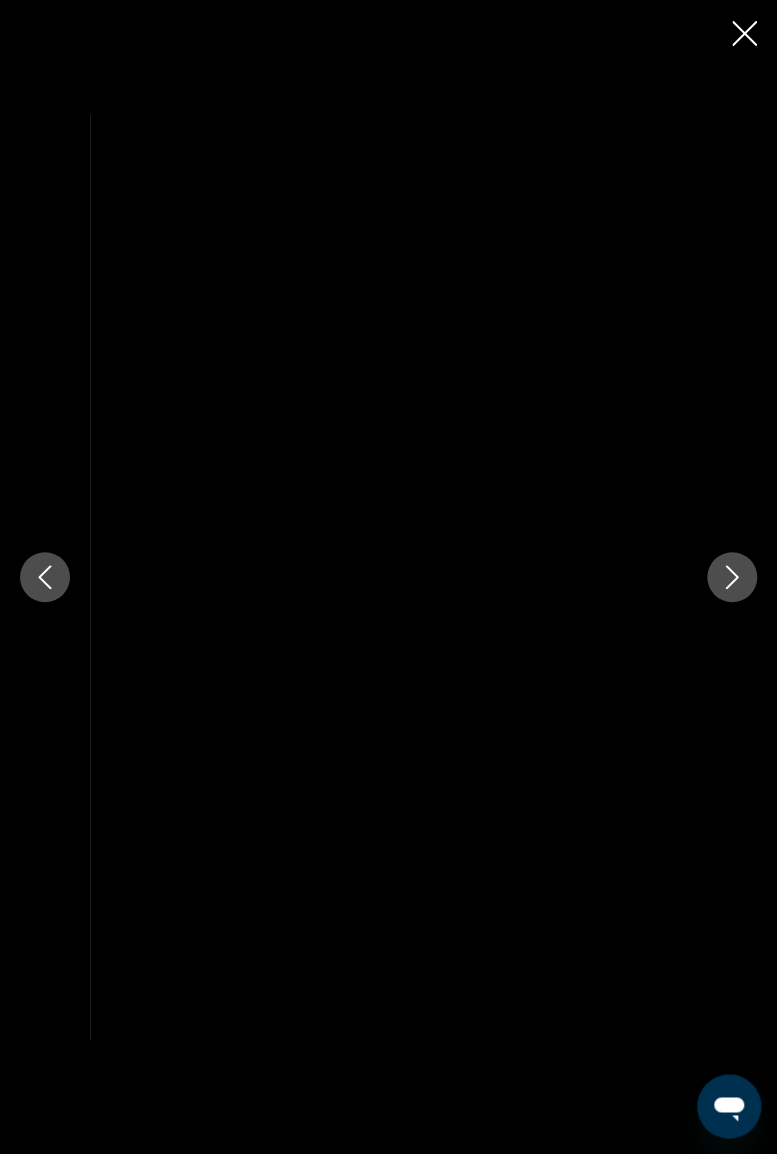 click at bounding box center (732, 577) 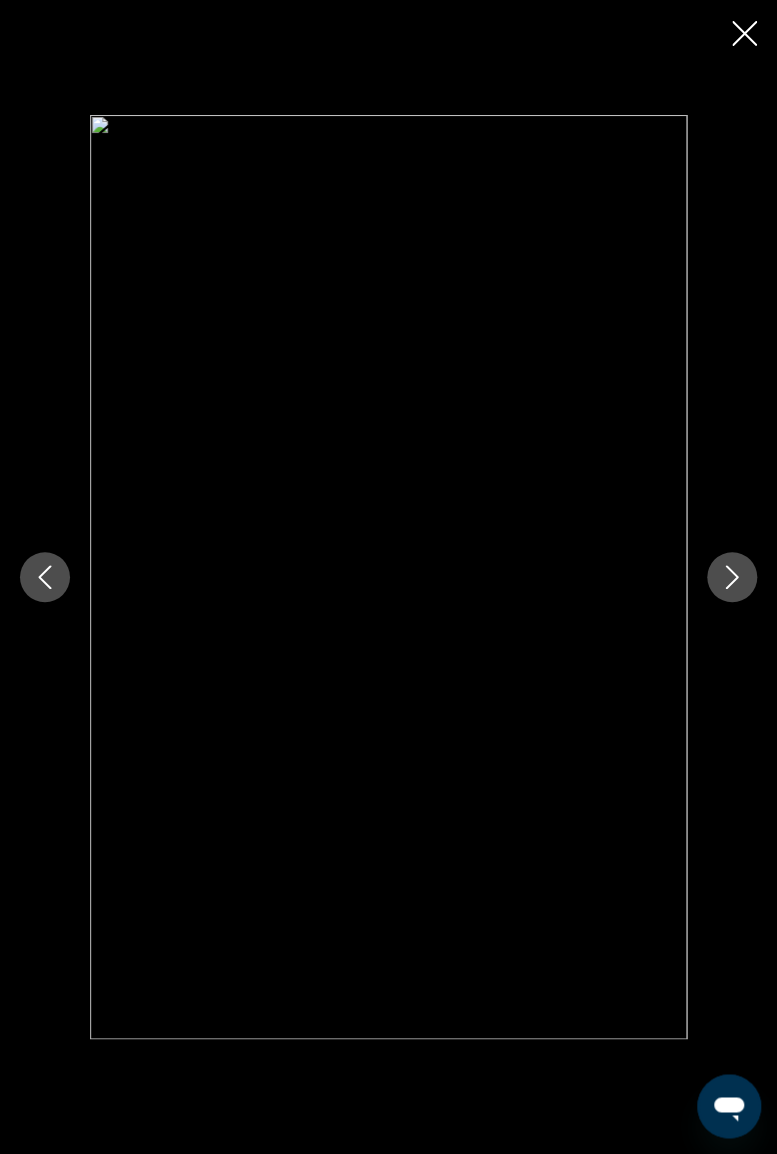 click at bounding box center [732, 577] 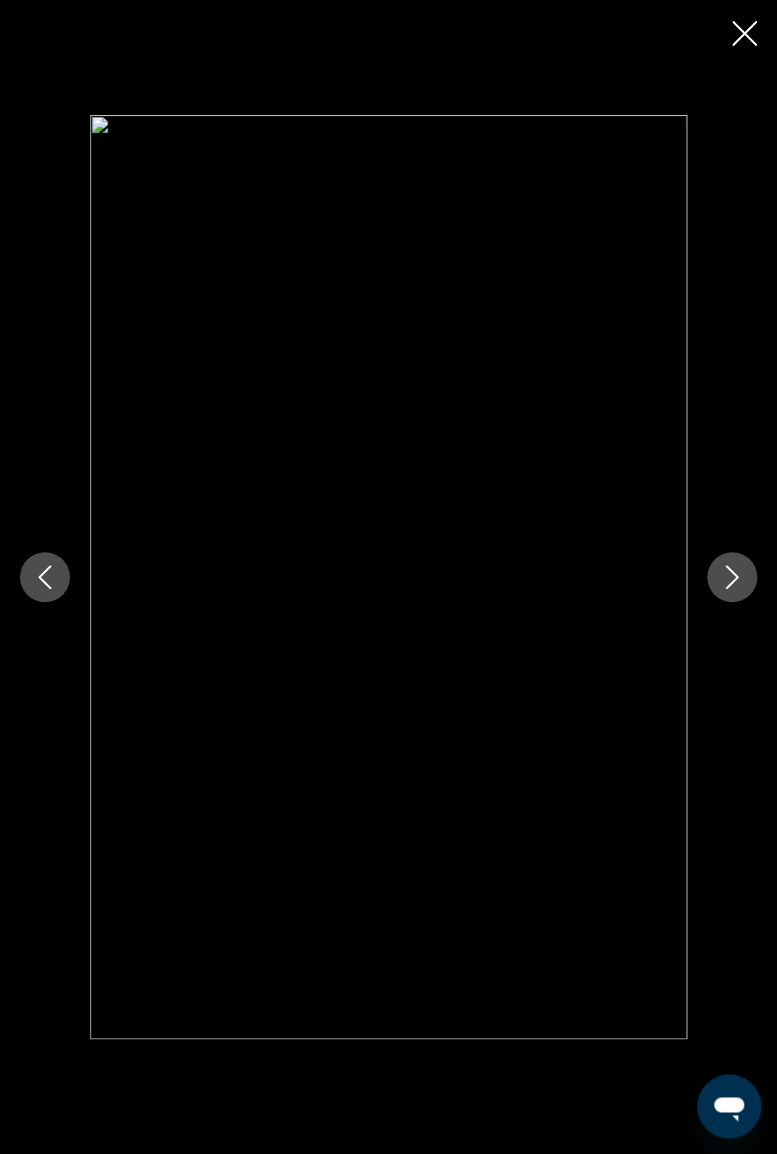 click at bounding box center [732, 577] 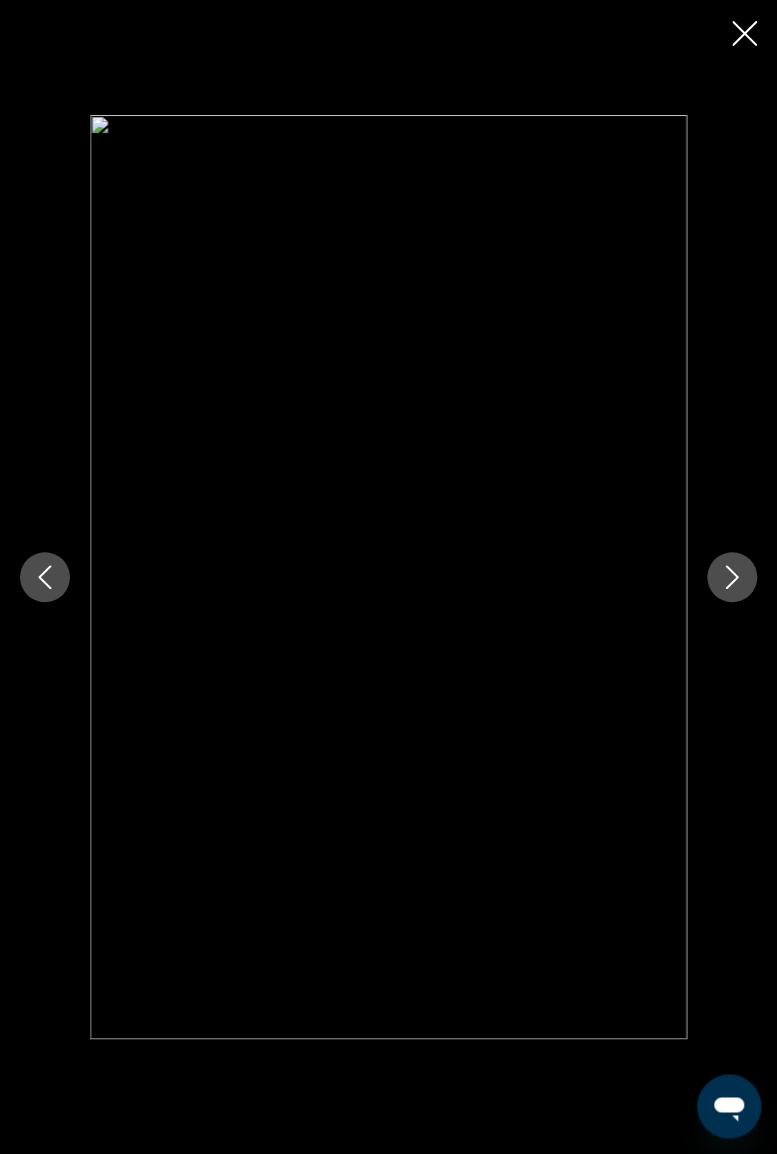 click at bounding box center (732, 577) 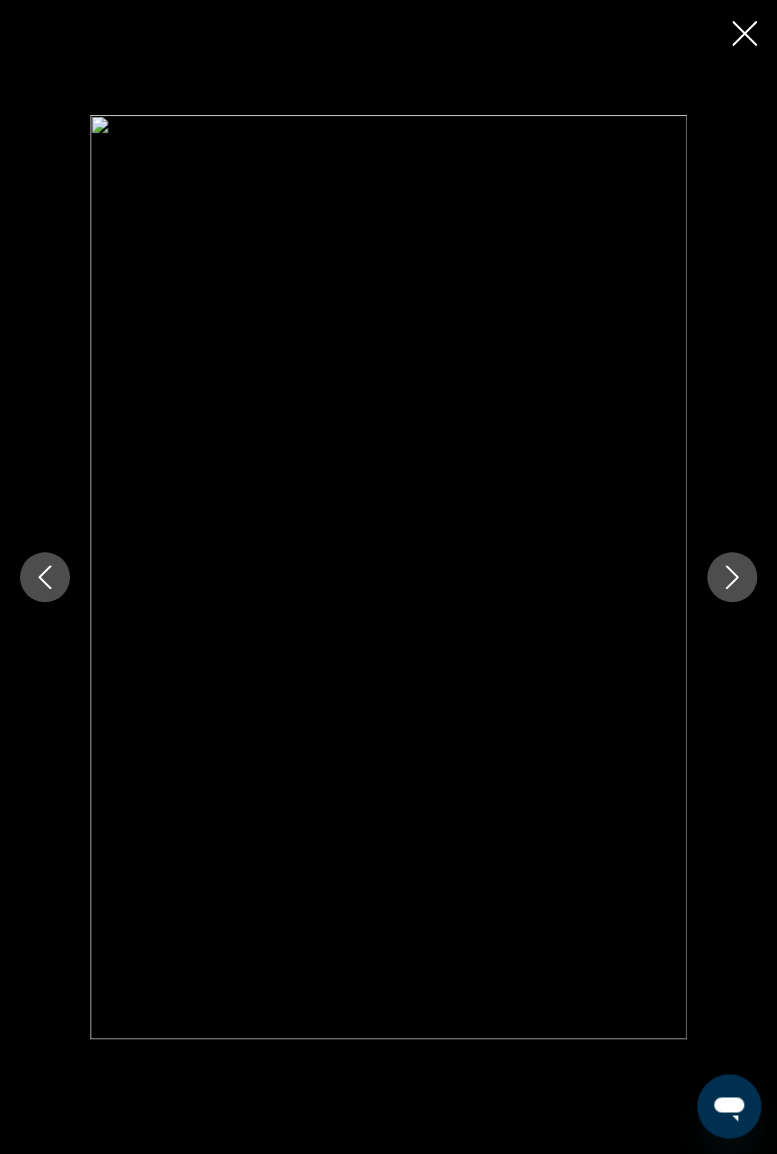 click at bounding box center (732, 577) 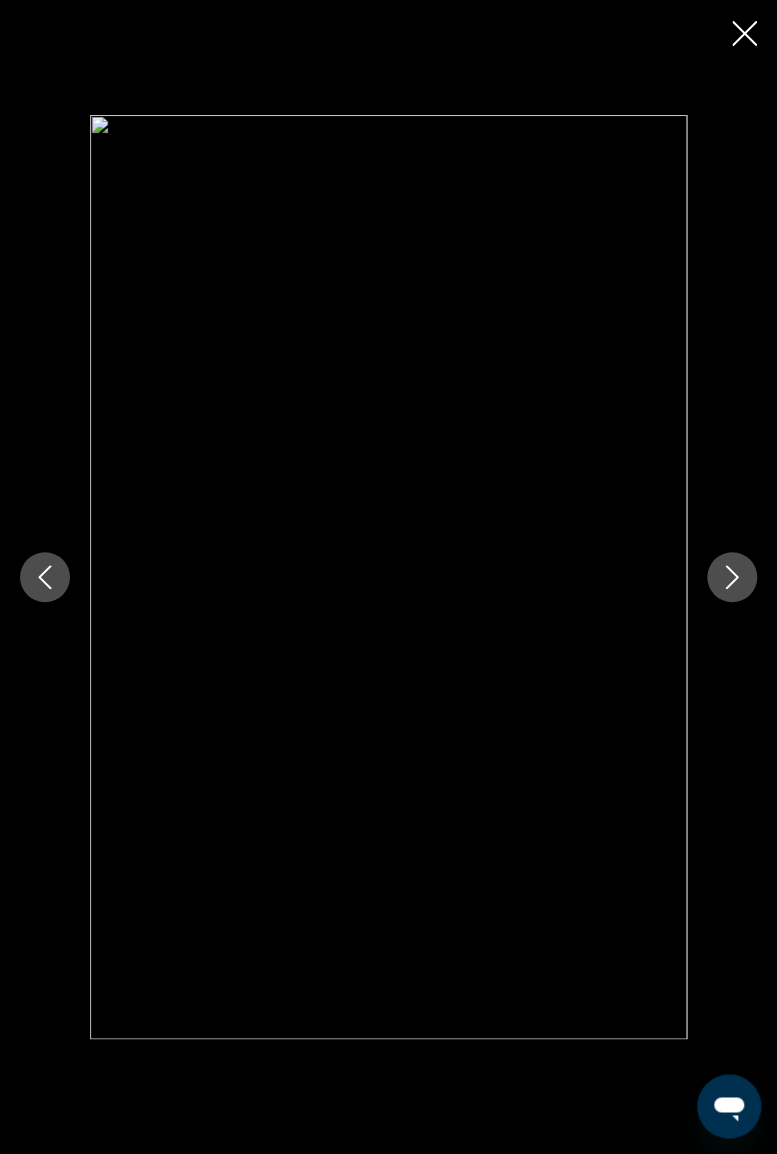 click at bounding box center [732, 577] 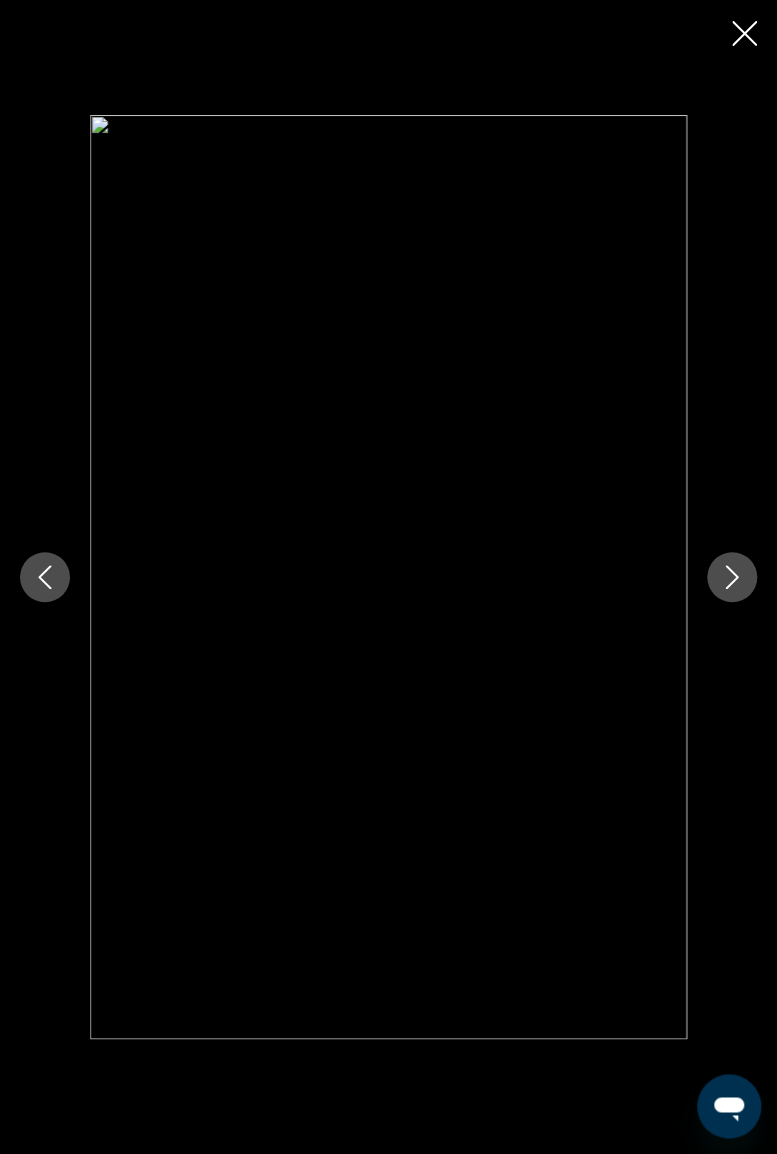 click at bounding box center (732, 577) 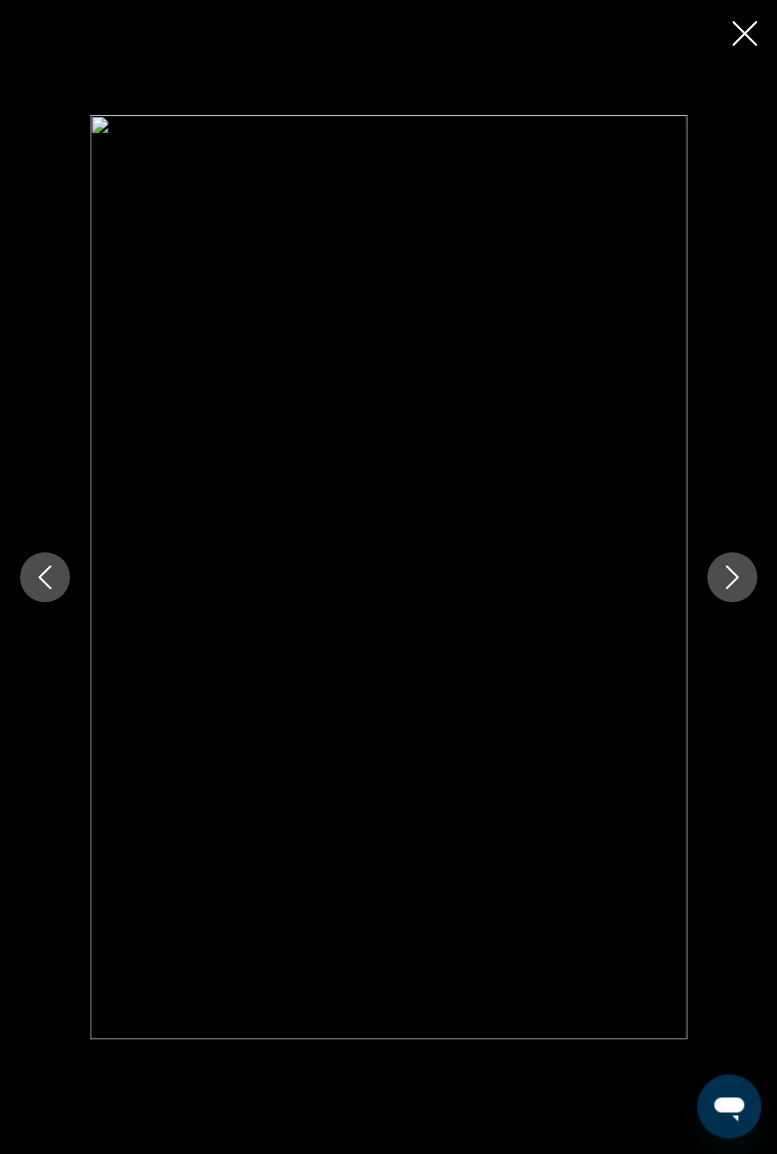 click at bounding box center [744, 35] 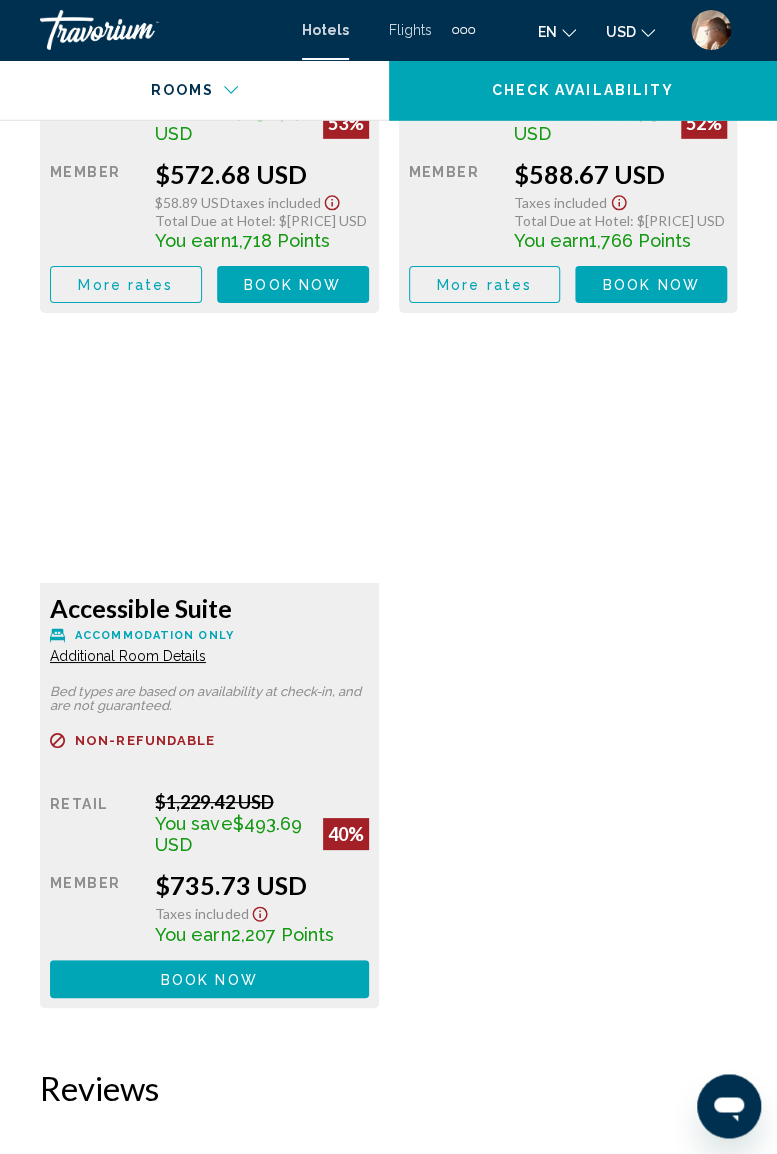 scroll, scrollTop: 4146, scrollLeft: 0, axis: vertical 